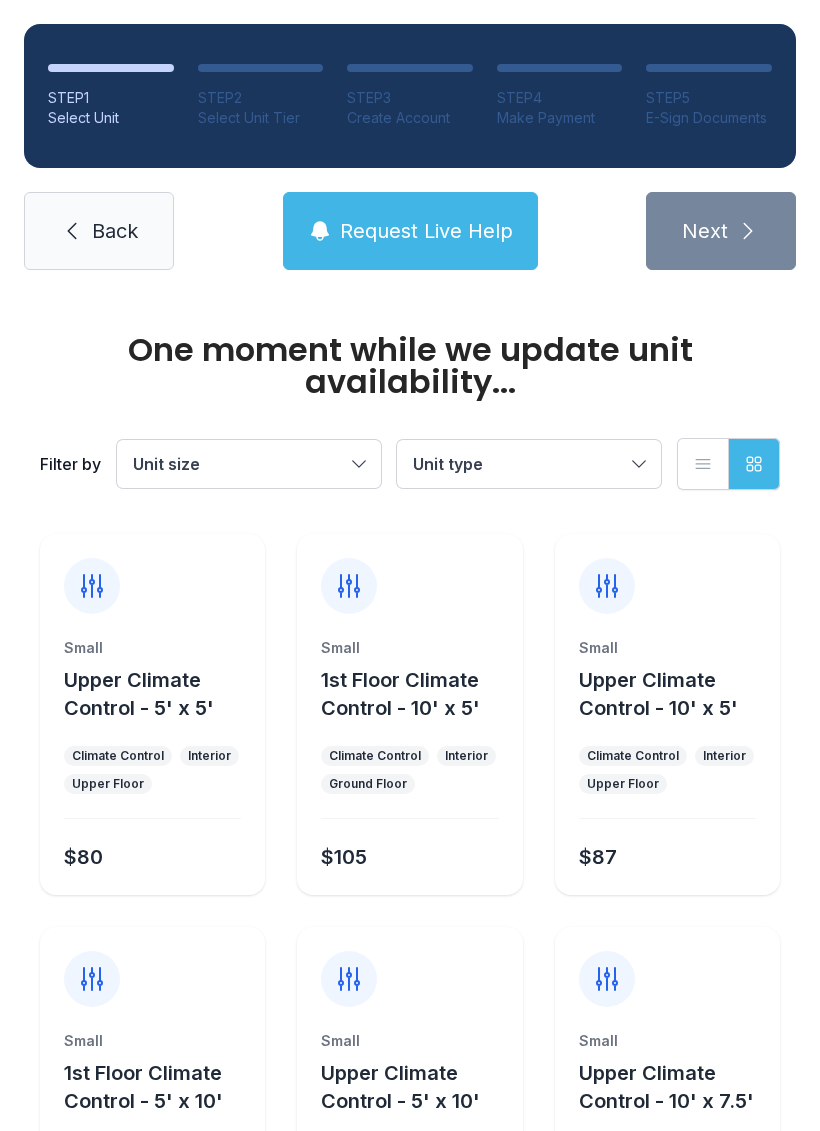scroll, scrollTop: 0, scrollLeft: 0, axis: both 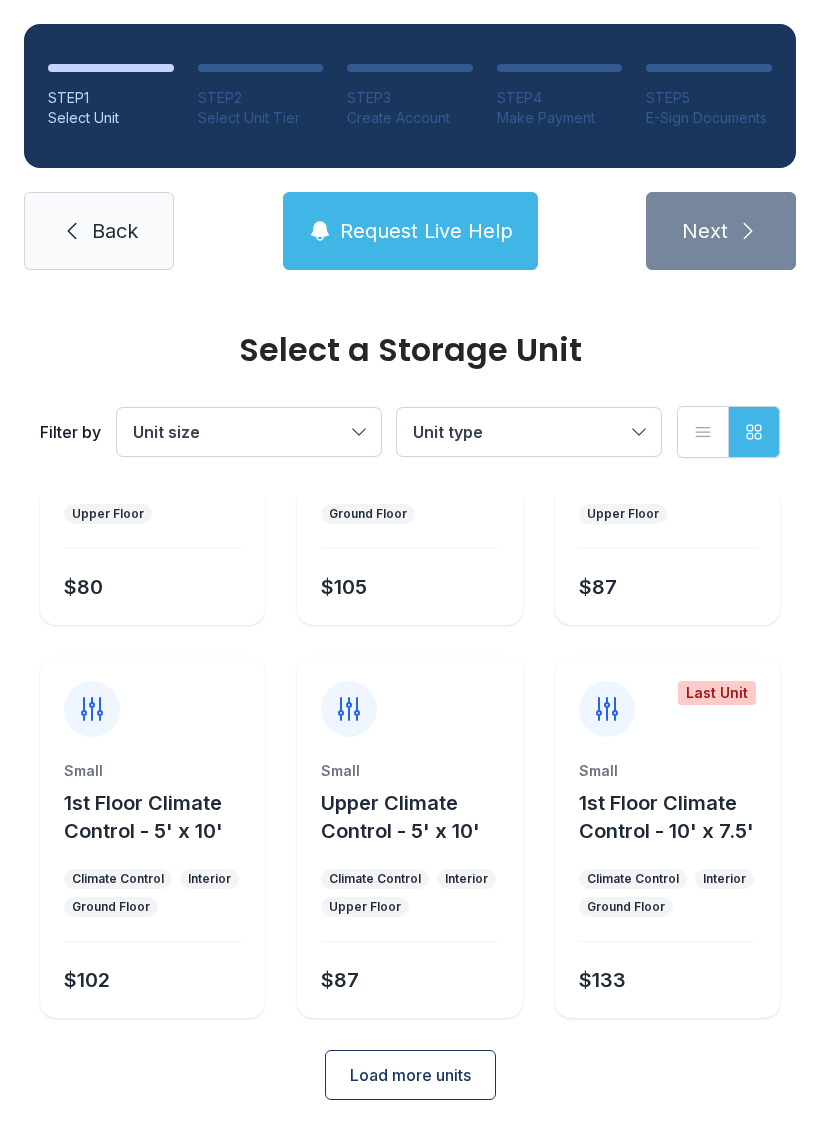 click on "Load more units" at bounding box center [410, 1075] 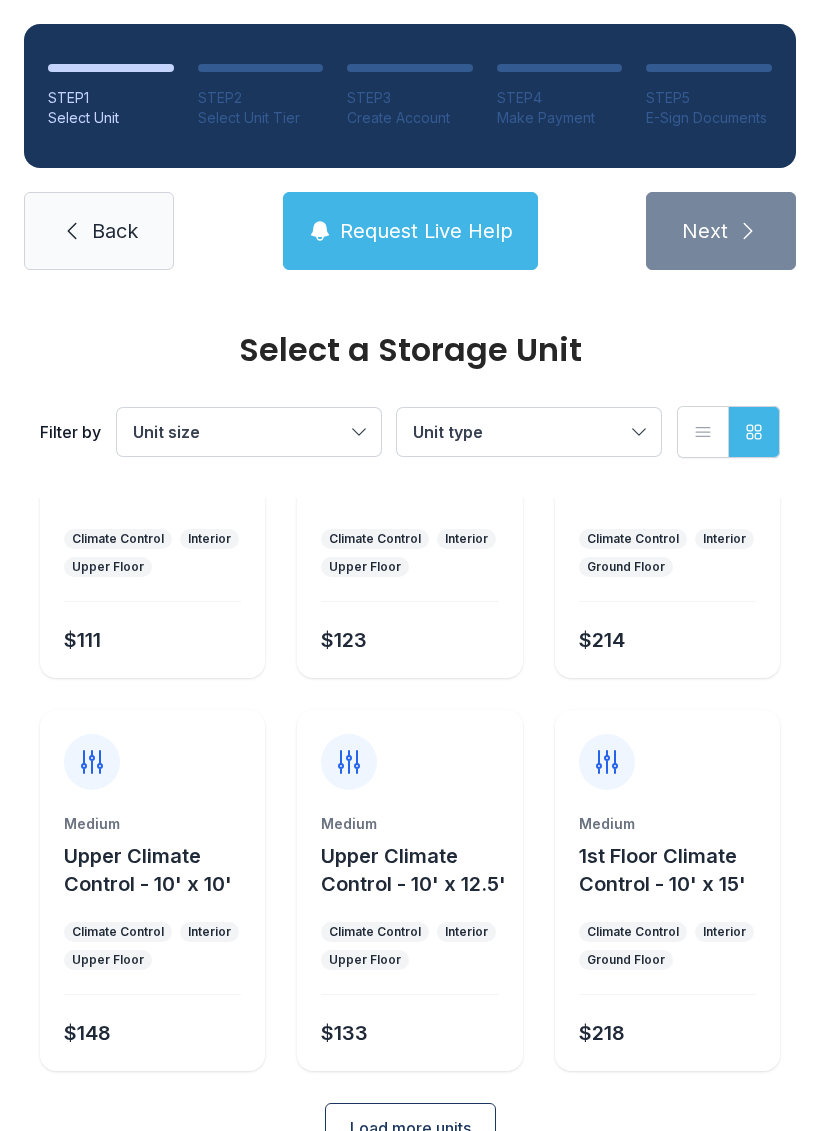scroll, scrollTop: 964, scrollLeft: 0, axis: vertical 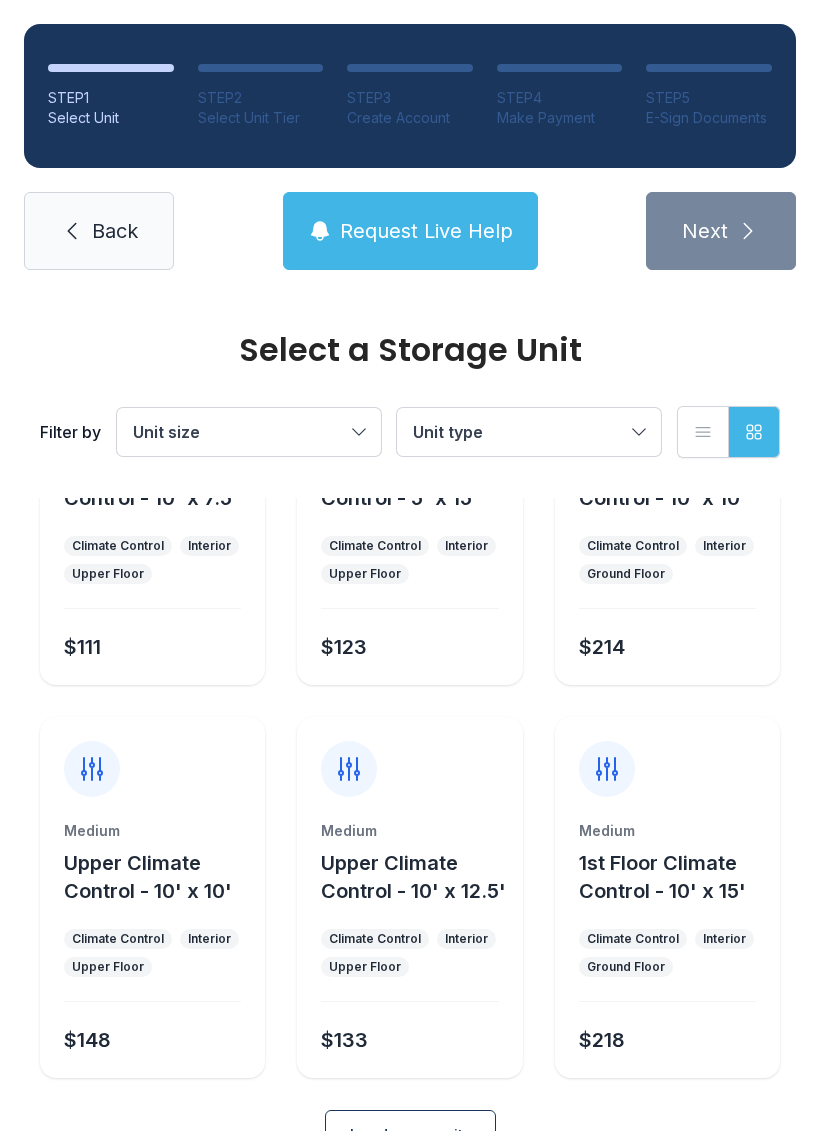 click on "$214" at bounding box center [663, 643] 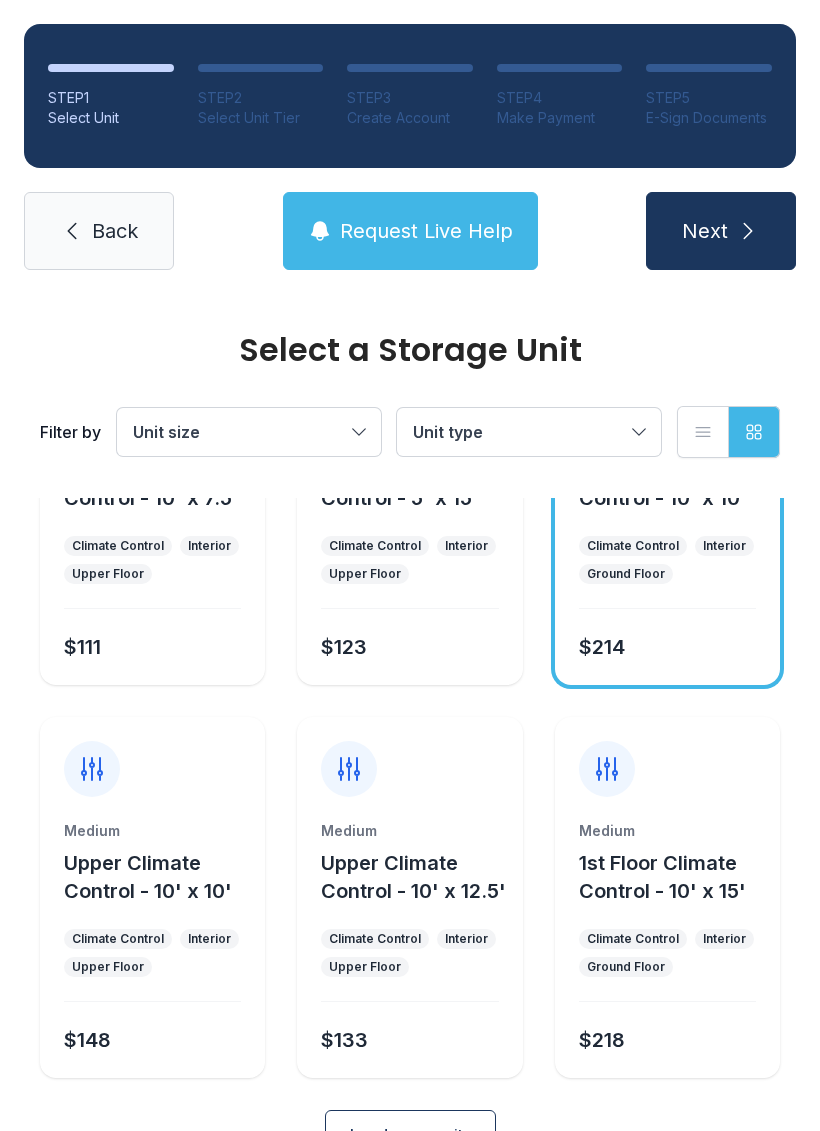 click on "Next" at bounding box center [721, 231] 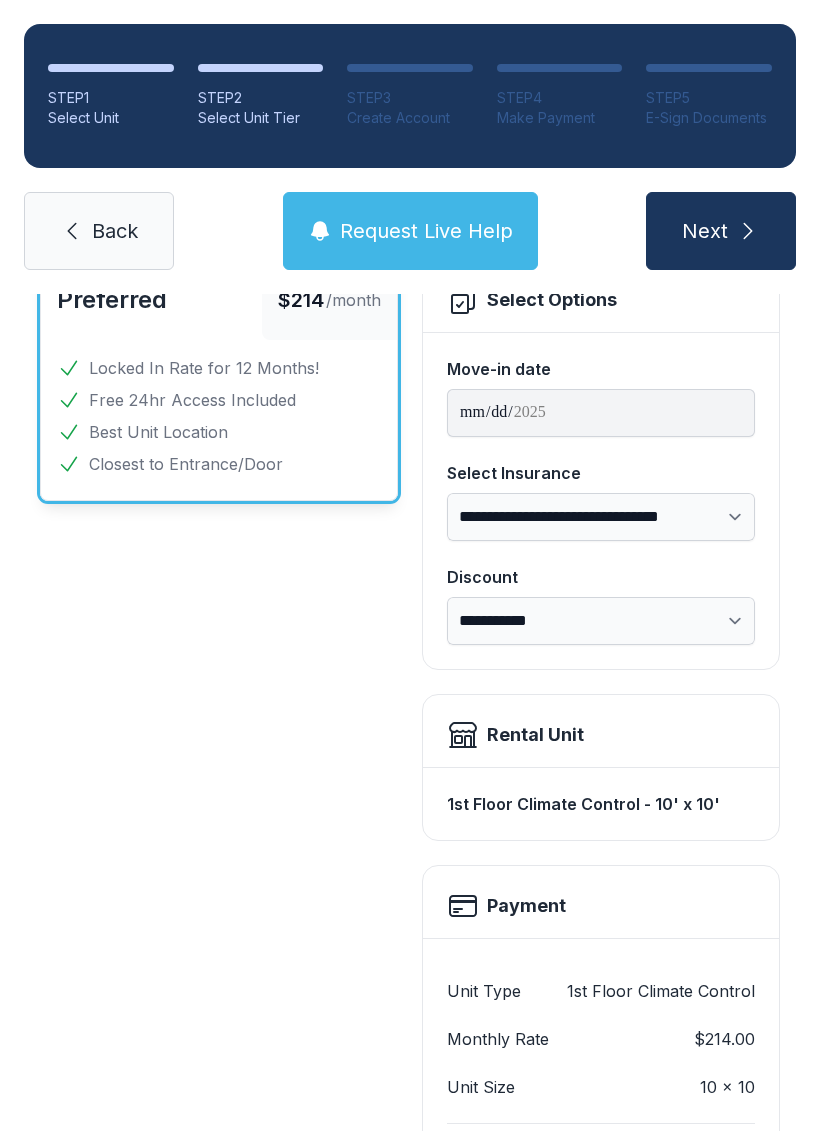 scroll, scrollTop: 150, scrollLeft: 0, axis: vertical 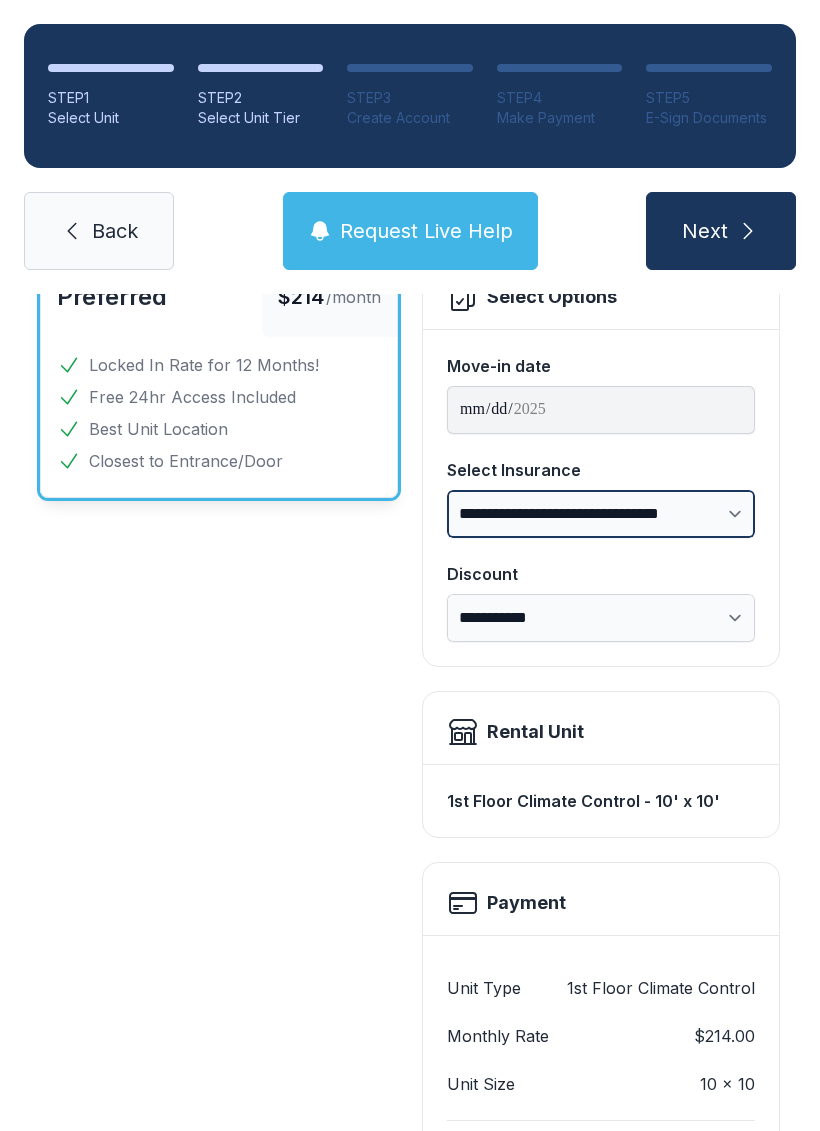 click on "**********" at bounding box center [601, 514] 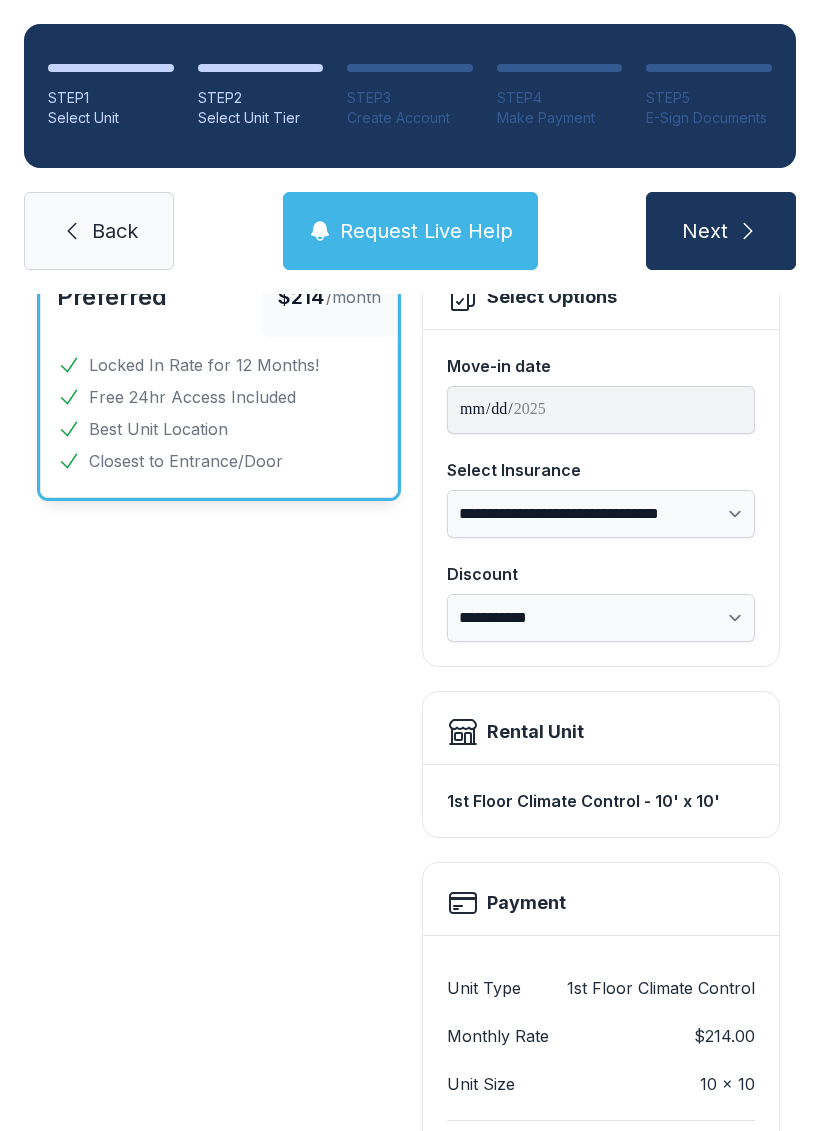 select on "****" 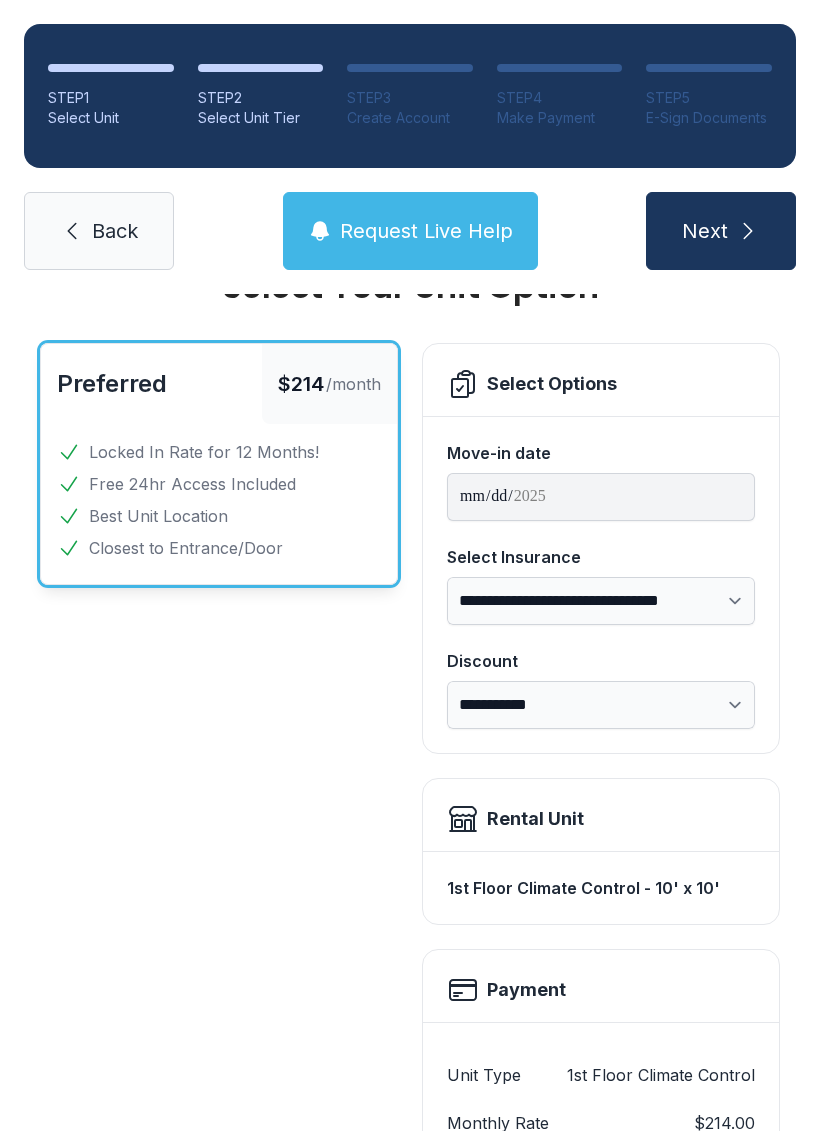 scroll, scrollTop: 44, scrollLeft: 0, axis: vertical 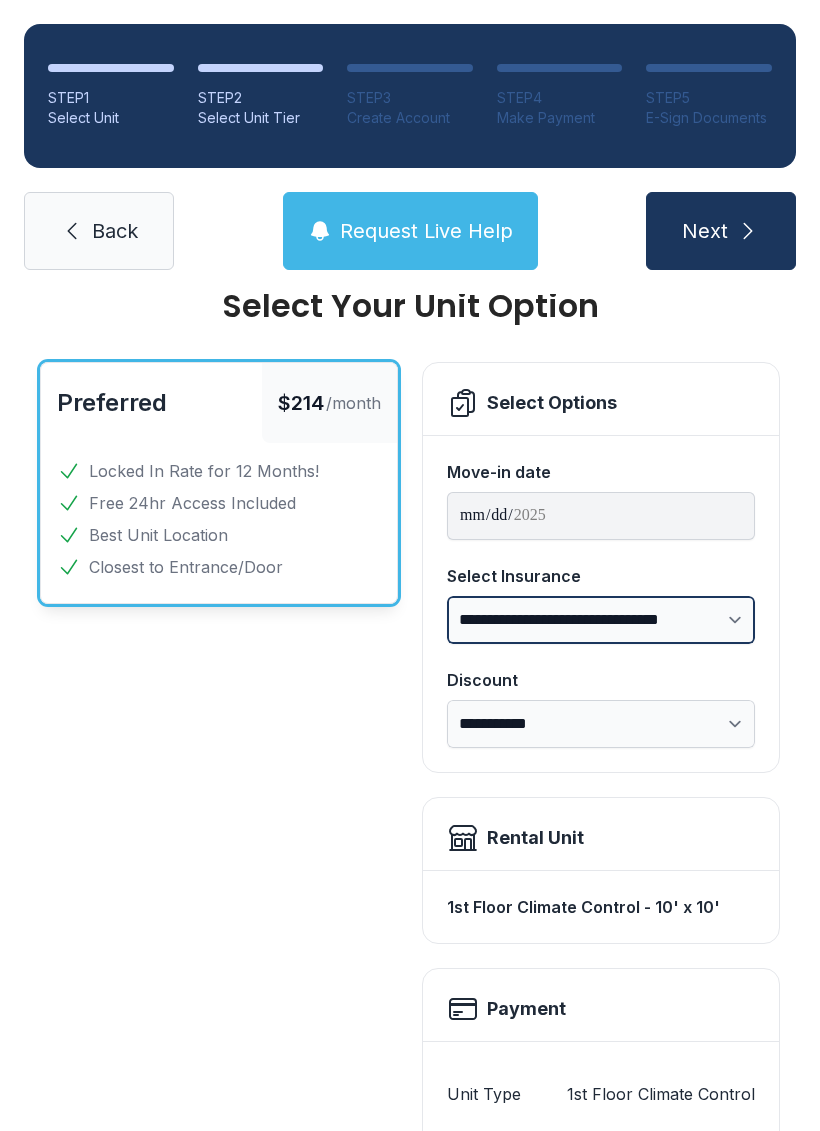 click on "**********" at bounding box center (601, 620) 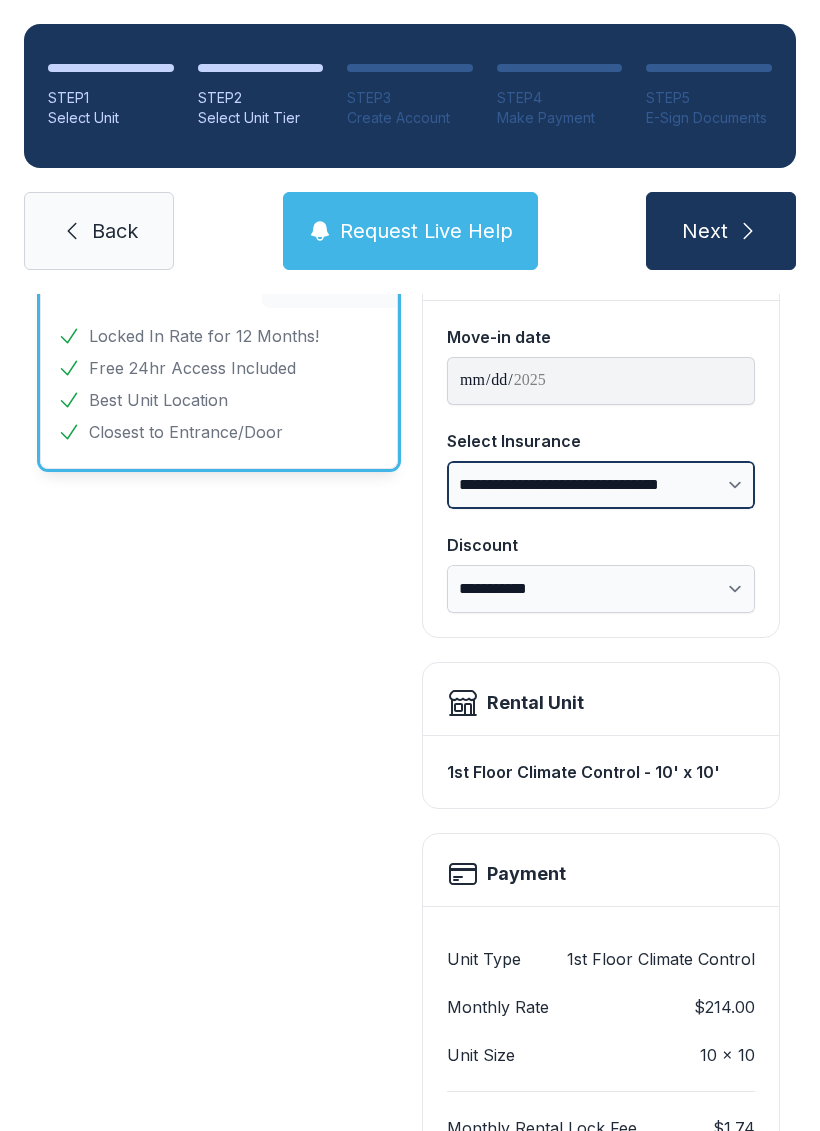 scroll, scrollTop: 185, scrollLeft: 0, axis: vertical 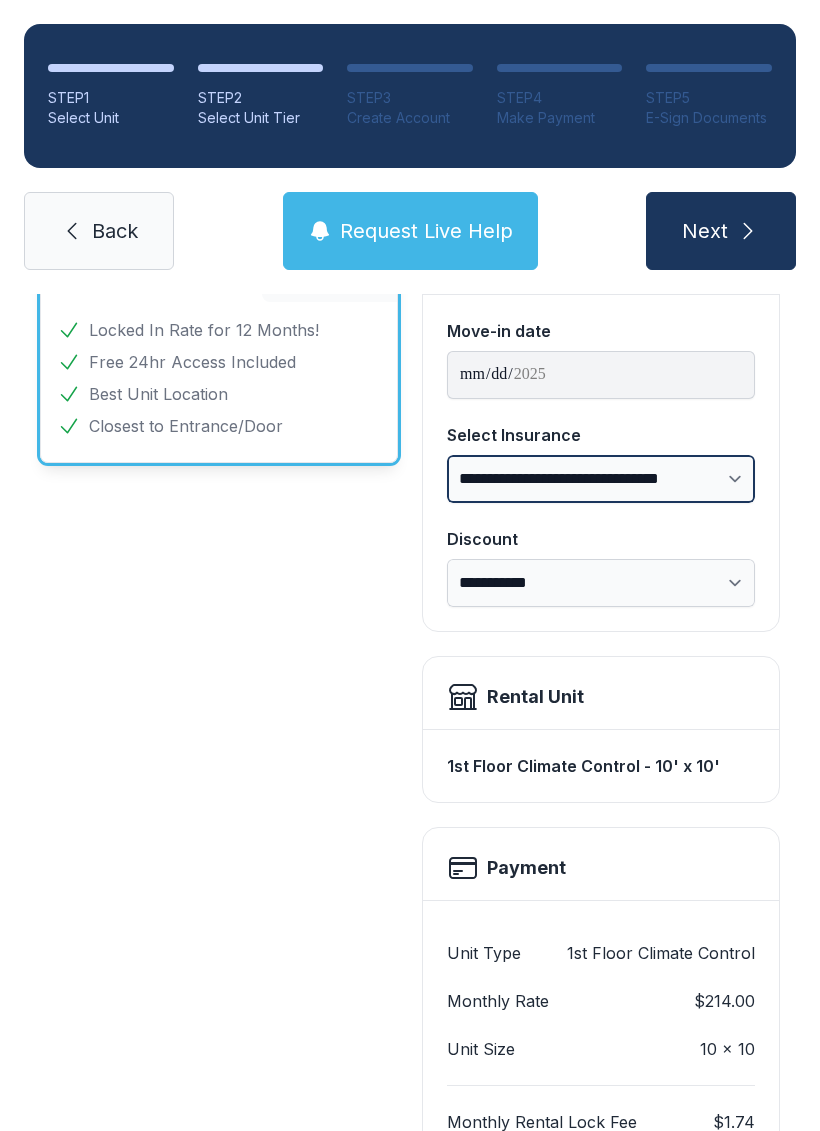 click on "**********" at bounding box center (601, 479) 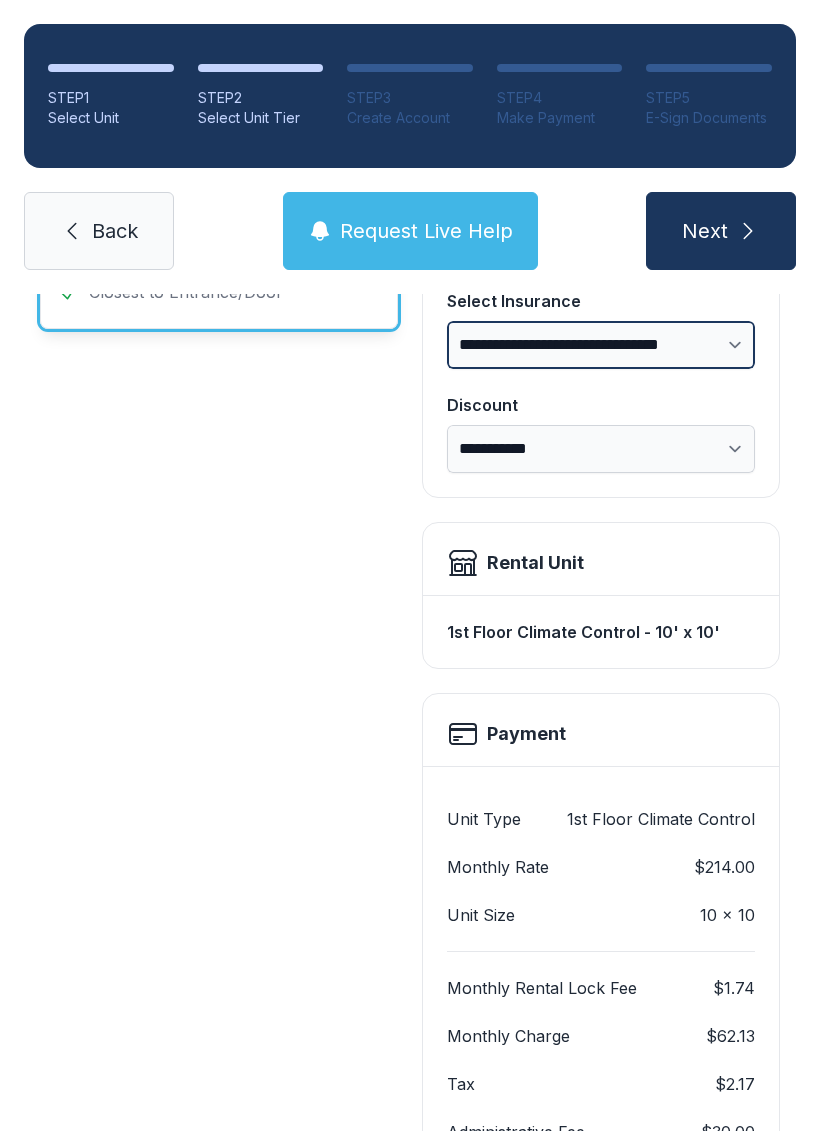 scroll, scrollTop: 316, scrollLeft: 0, axis: vertical 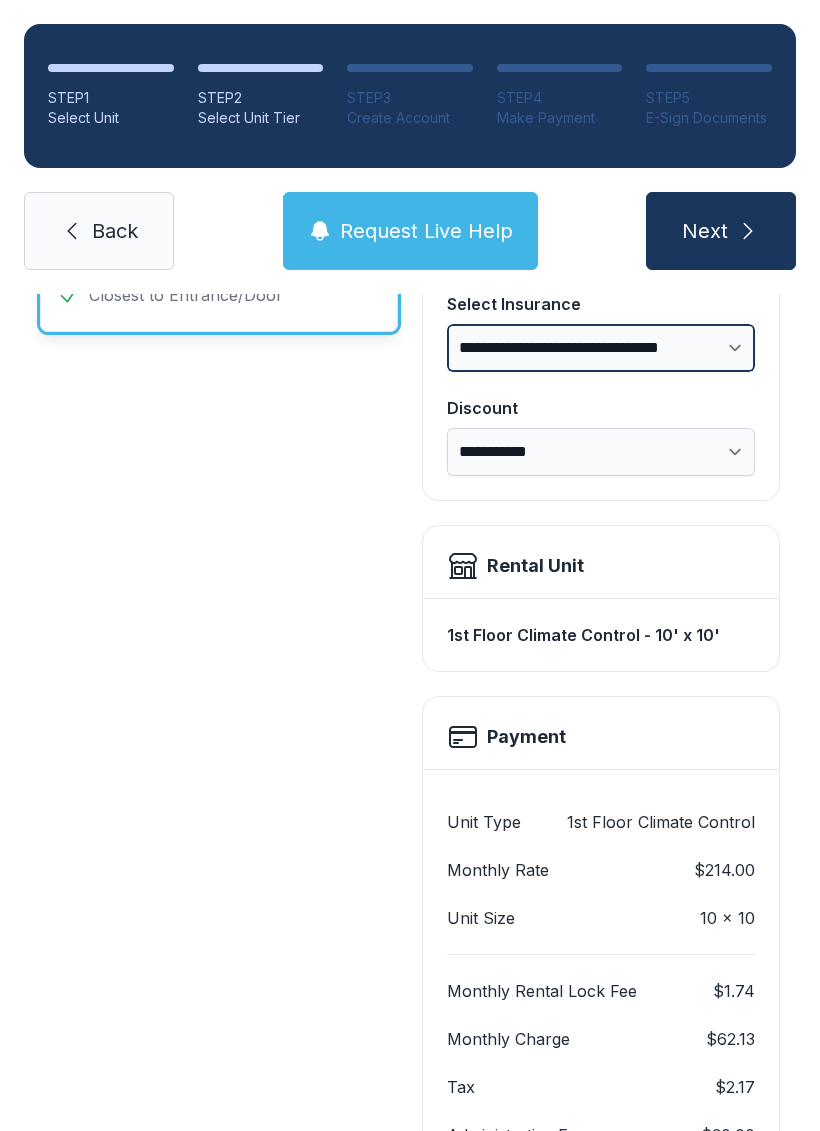 click on "**********" at bounding box center [601, 348] 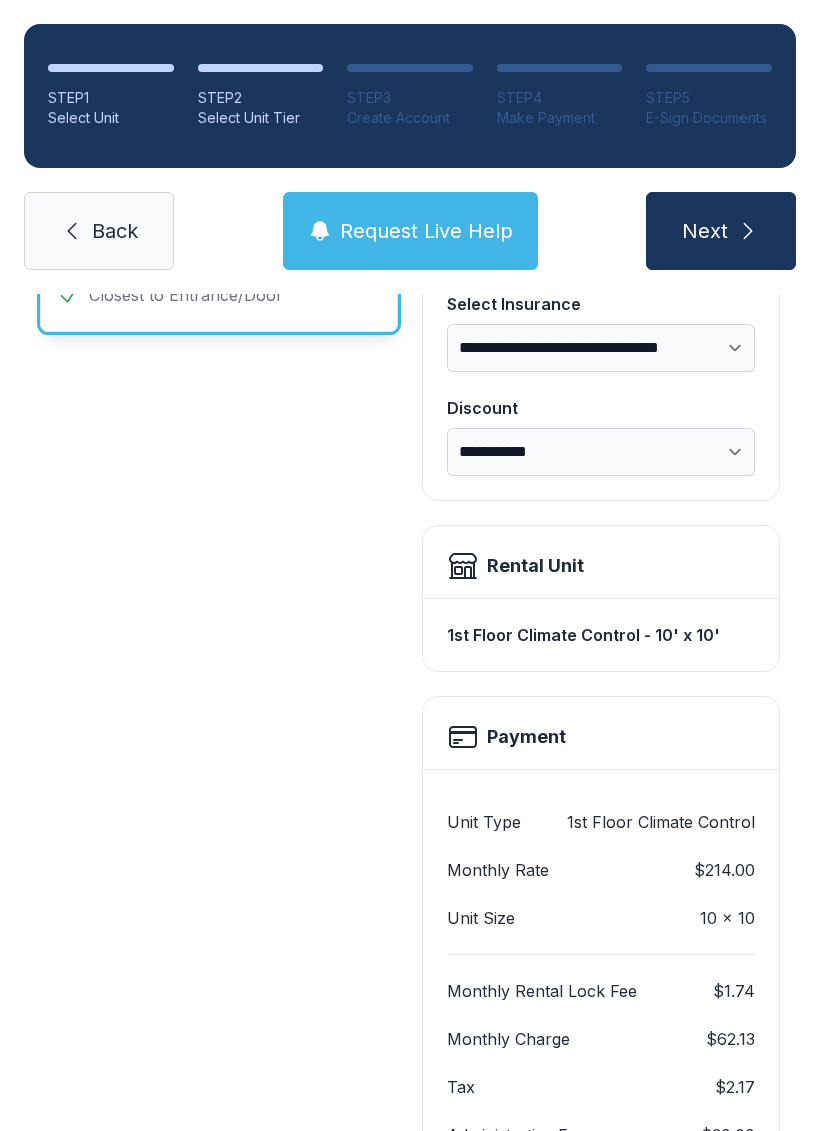 click on "Back" at bounding box center [99, 231] 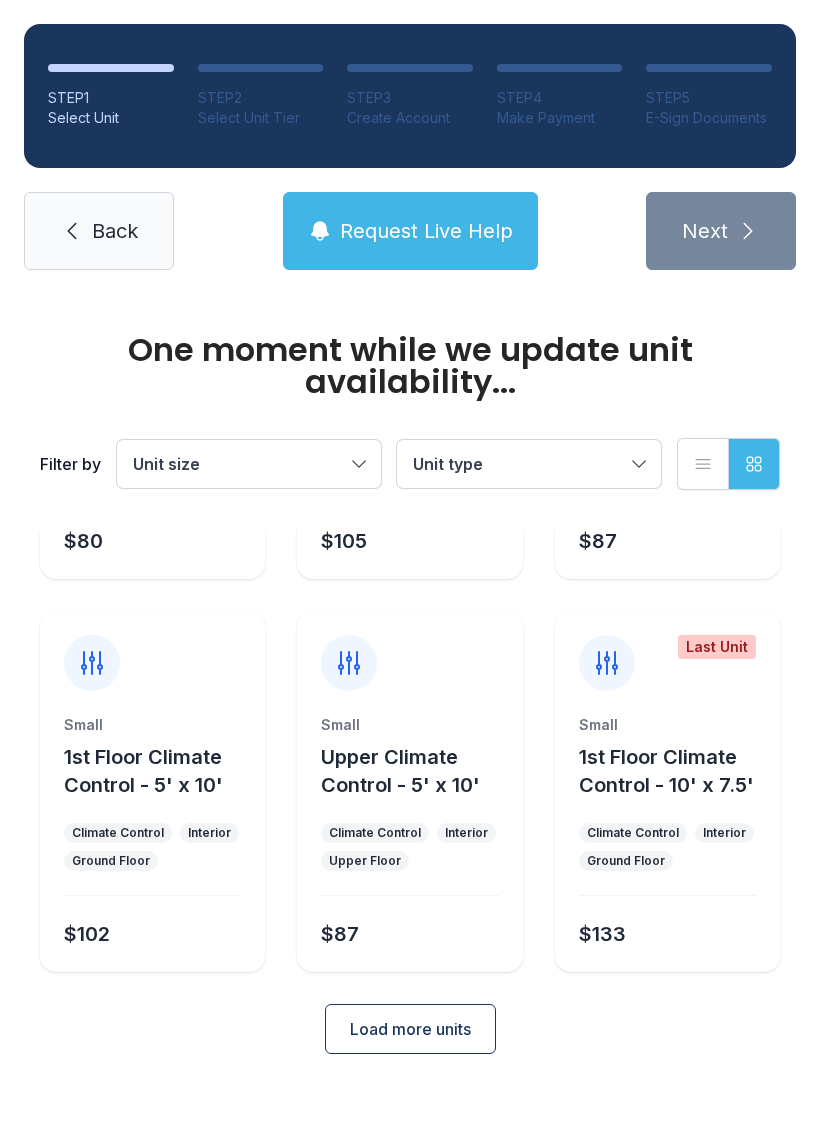 scroll, scrollTop: 0, scrollLeft: 0, axis: both 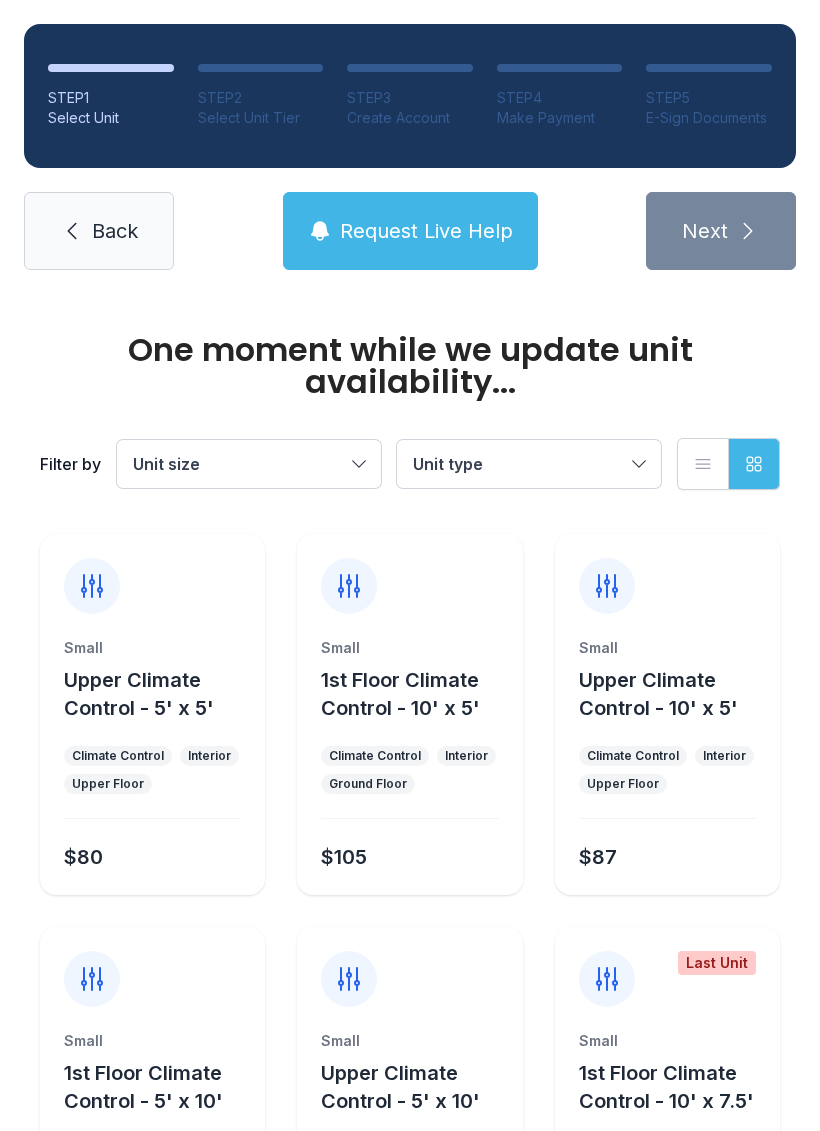 click on "Back" at bounding box center [99, 231] 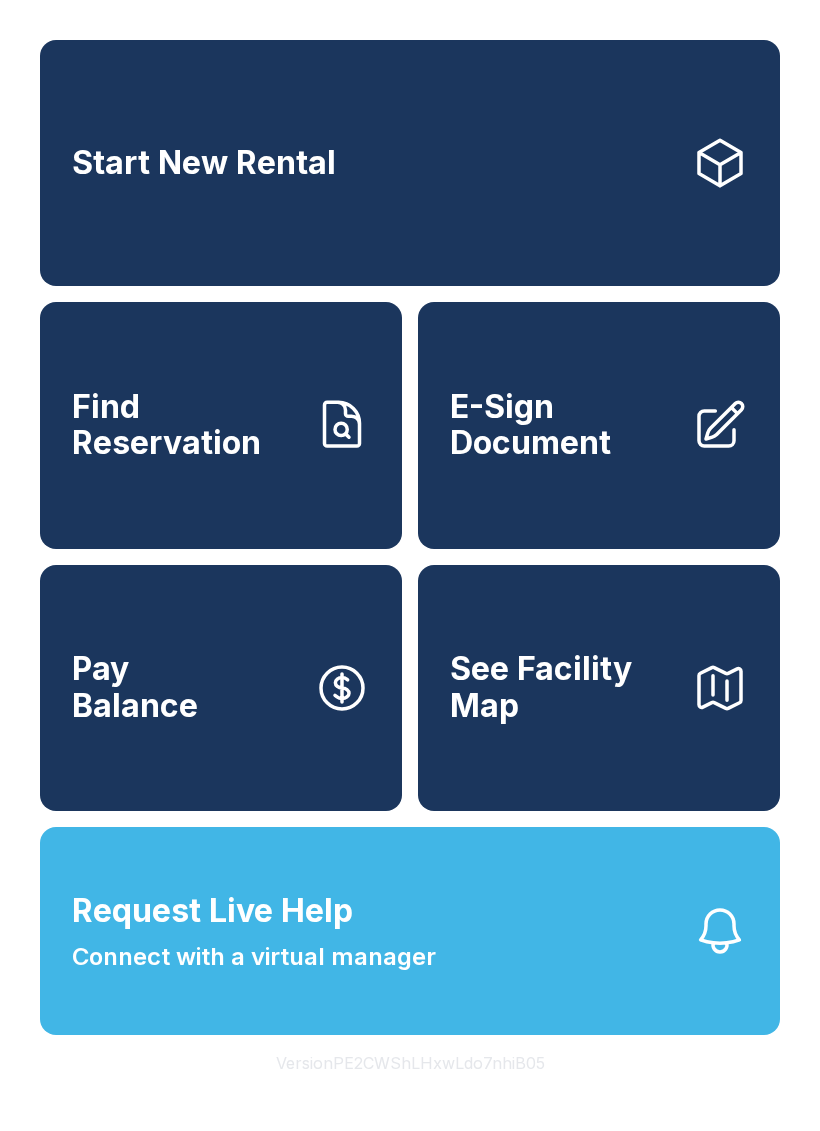 click on "Find Reservation" at bounding box center [185, 425] 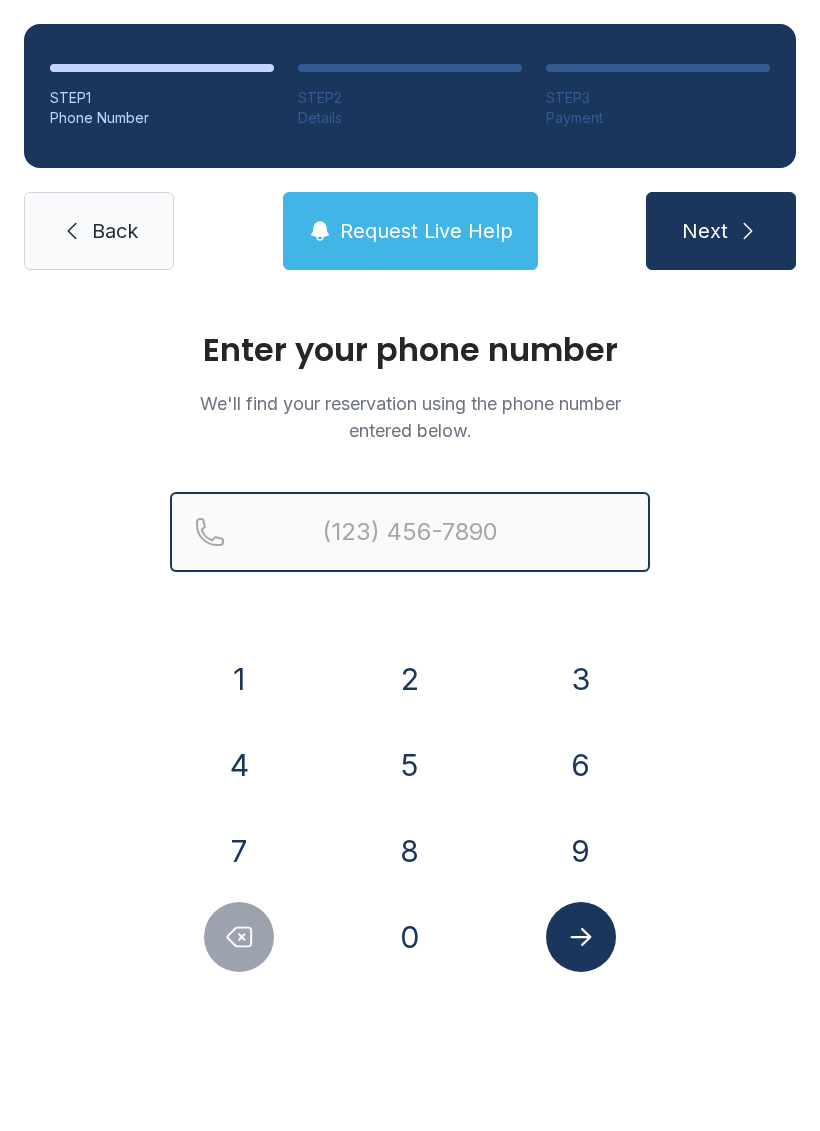 click at bounding box center [410, 532] 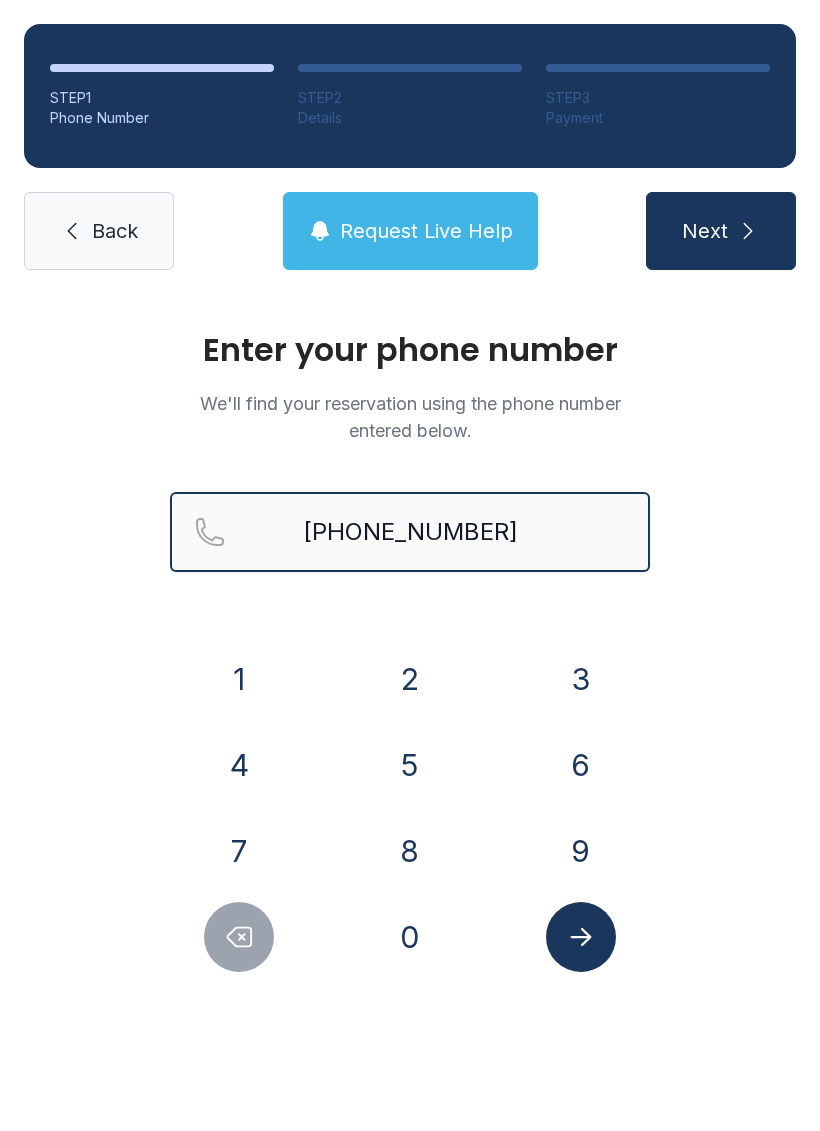 type on "[PHONE_NUMBER]" 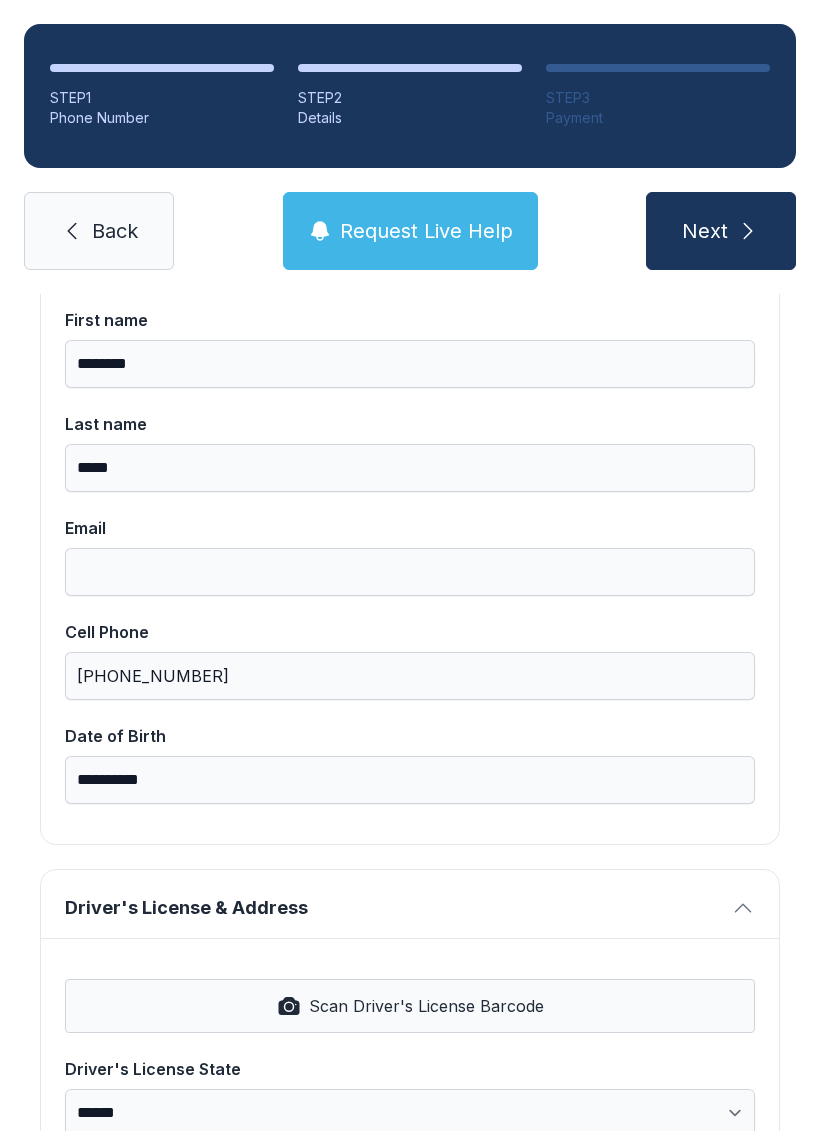 scroll, scrollTop: 154, scrollLeft: 0, axis: vertical 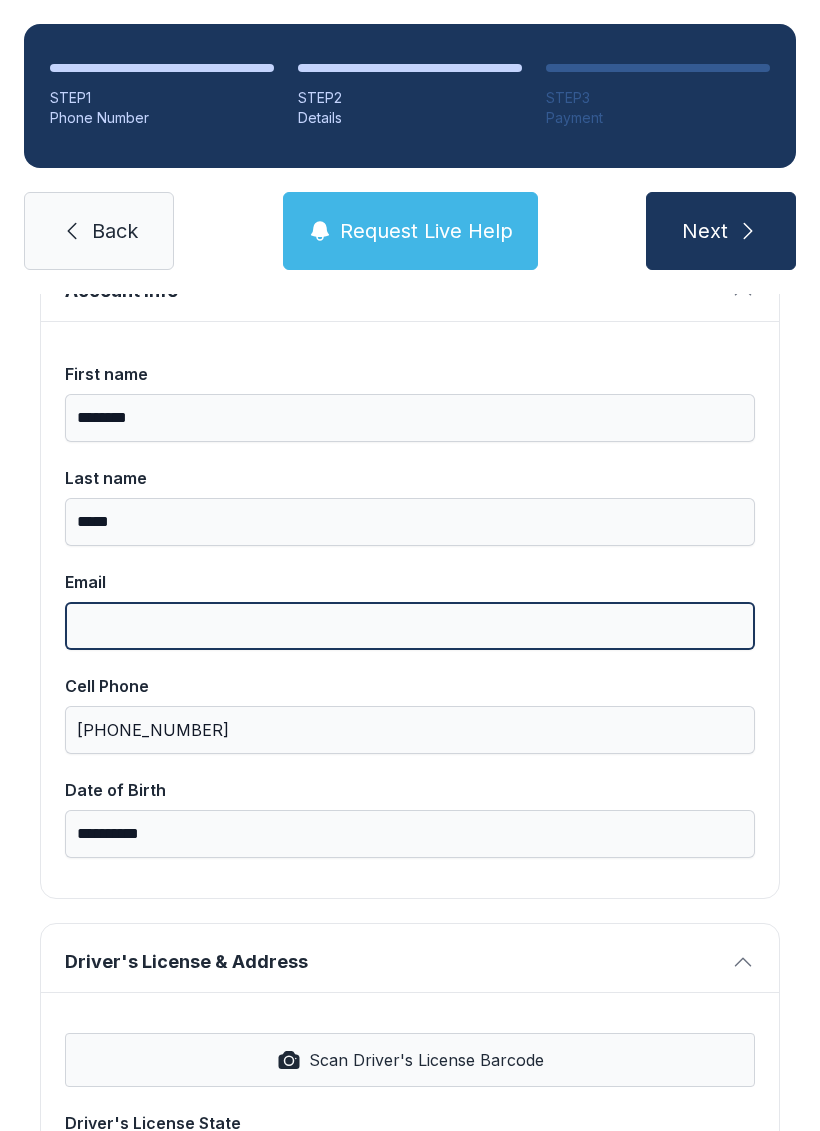 click on "Email" at bounding box center (410, 626) 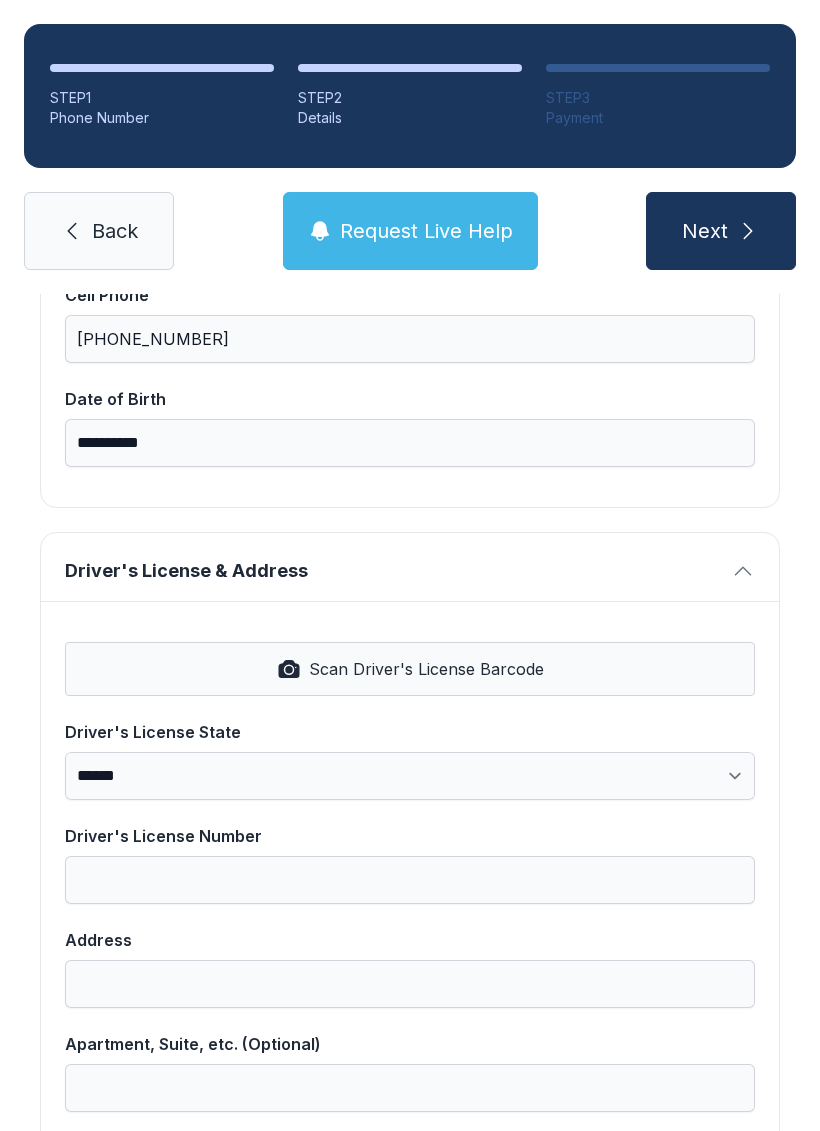 scroll, scrollTop: 549, scrollLeft: 0, axis: vertical 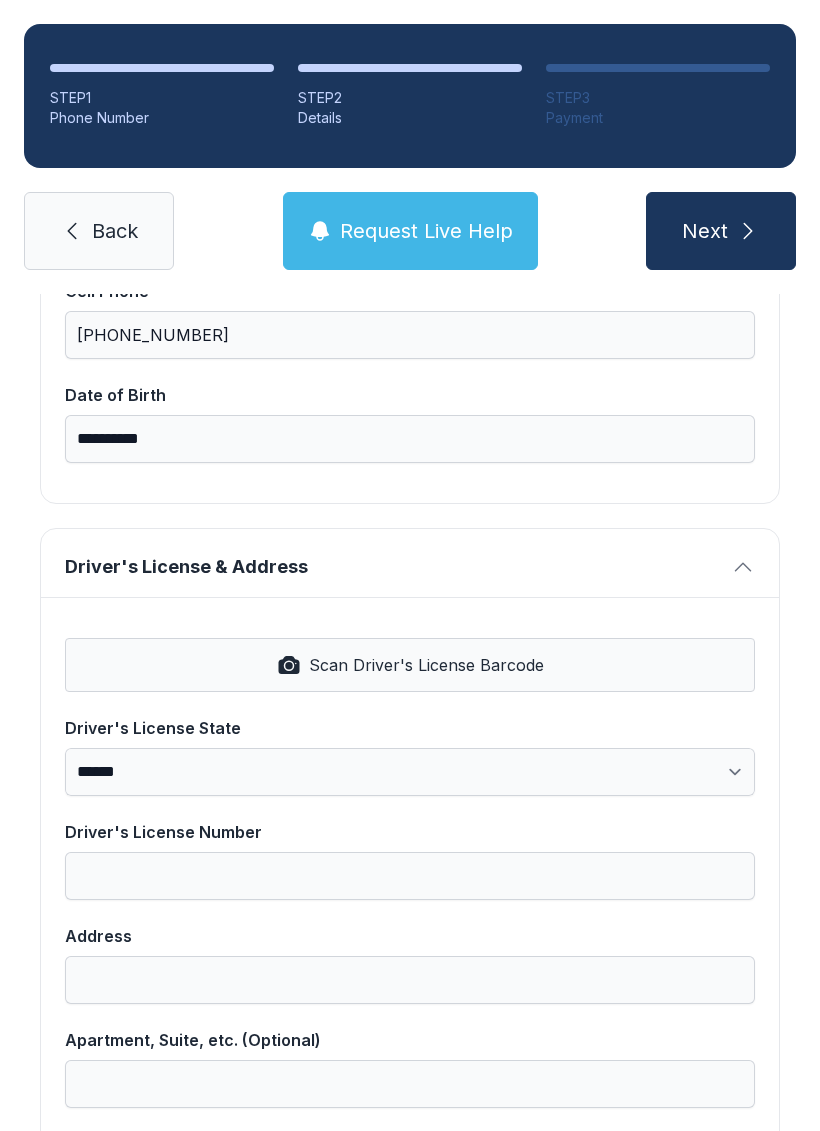 type on "**********" 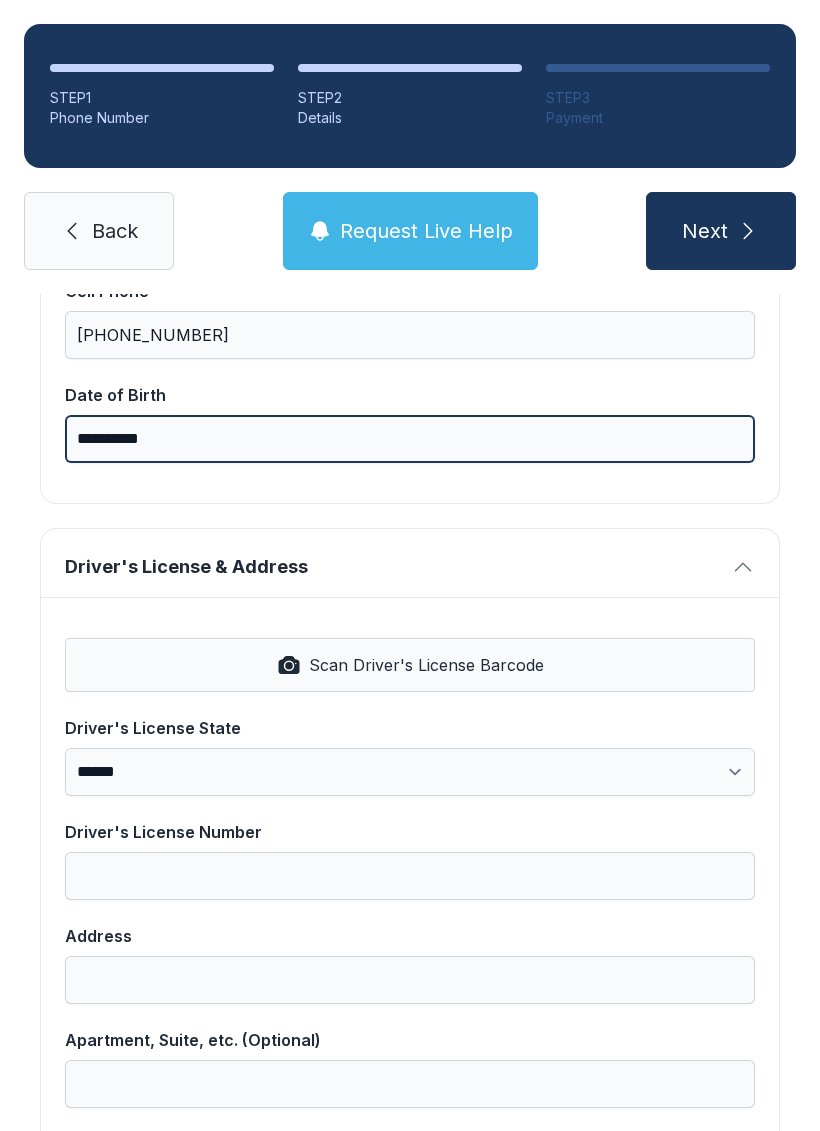 click on "**********" at bounding box center (410, 439) 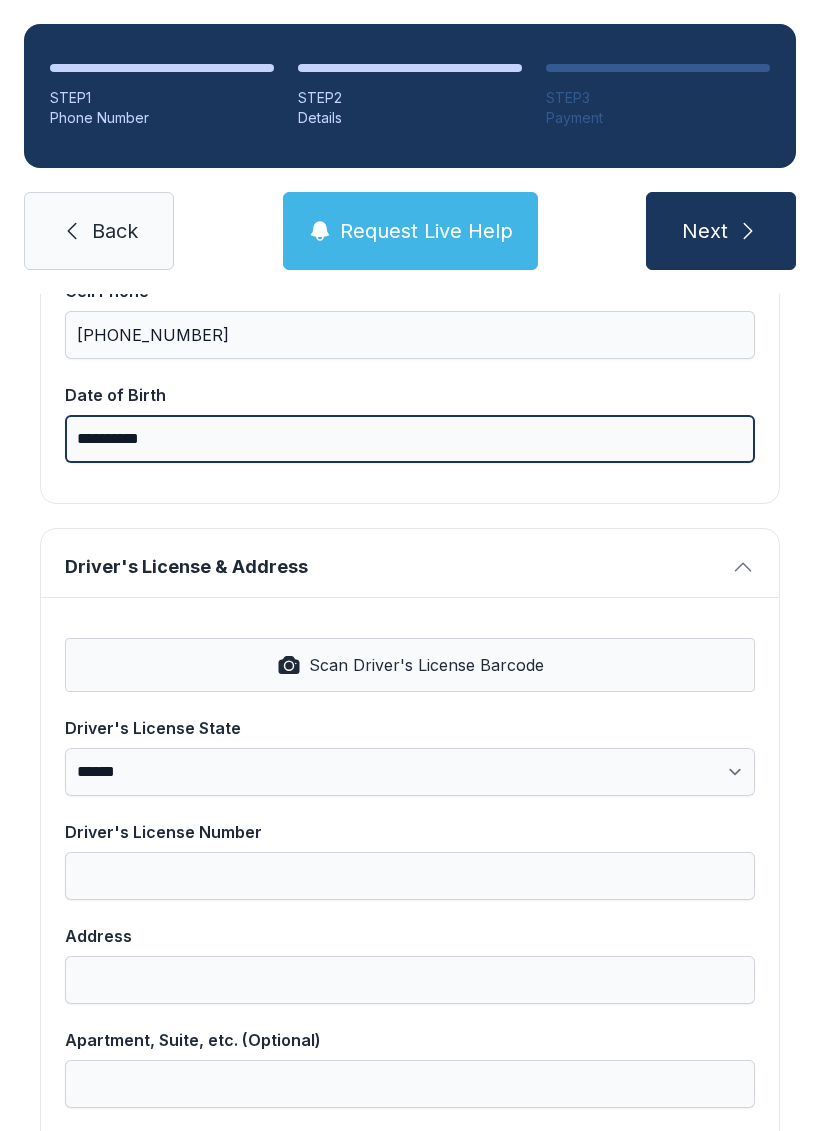 type on "**********" 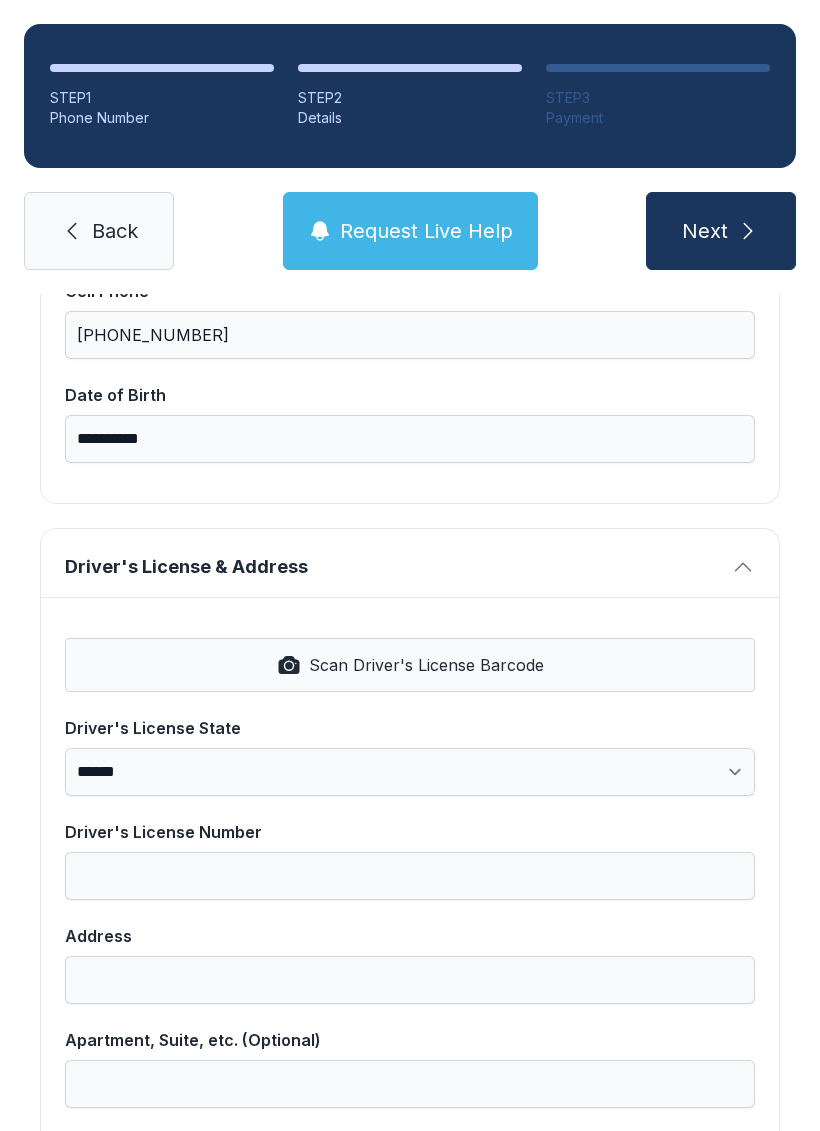 click on "Scan Driver's License Barcode" at bounding box center [410, 665] 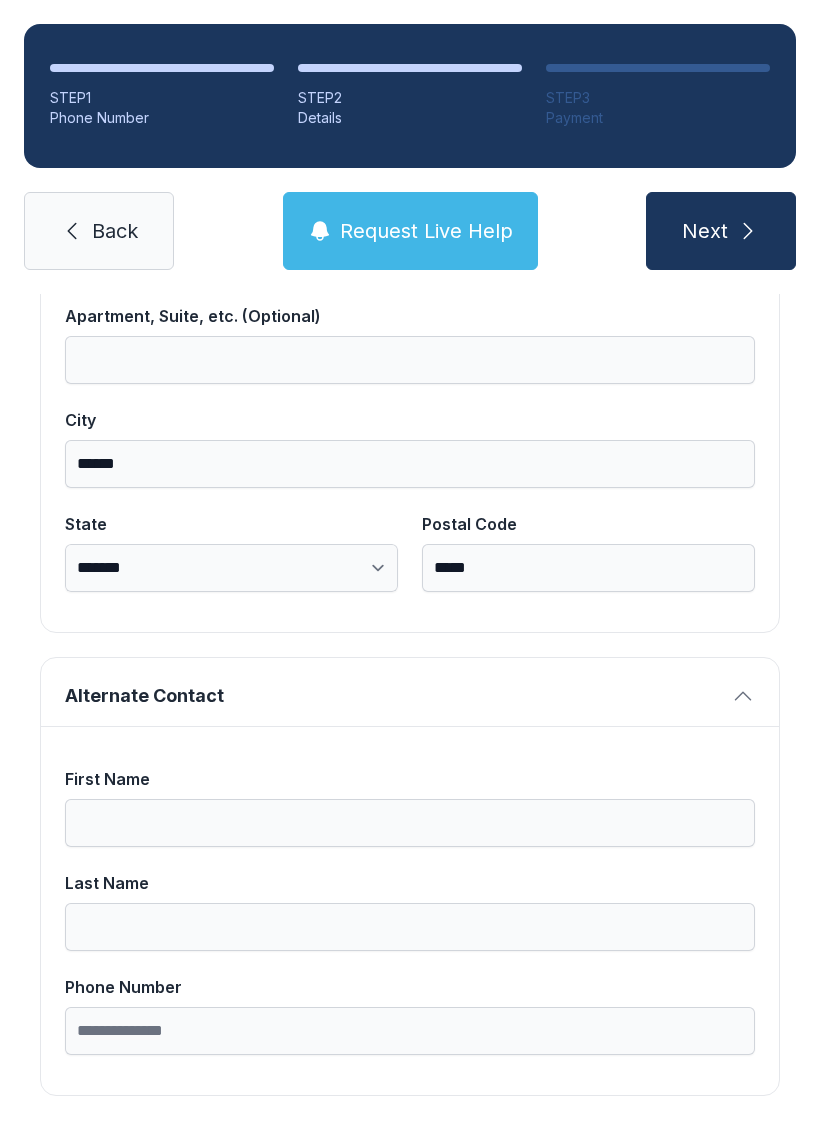 scroll, scrollTop: 1269, scrollLeft: 0, axis: vertical 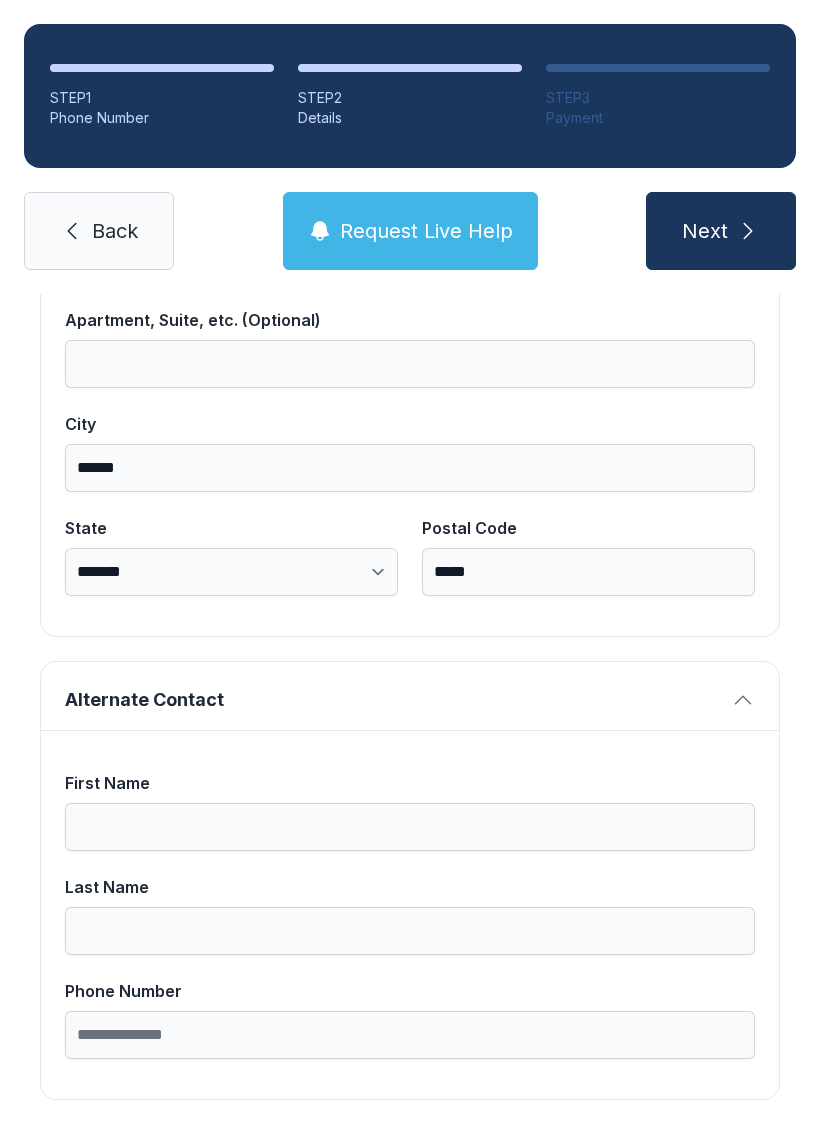 click 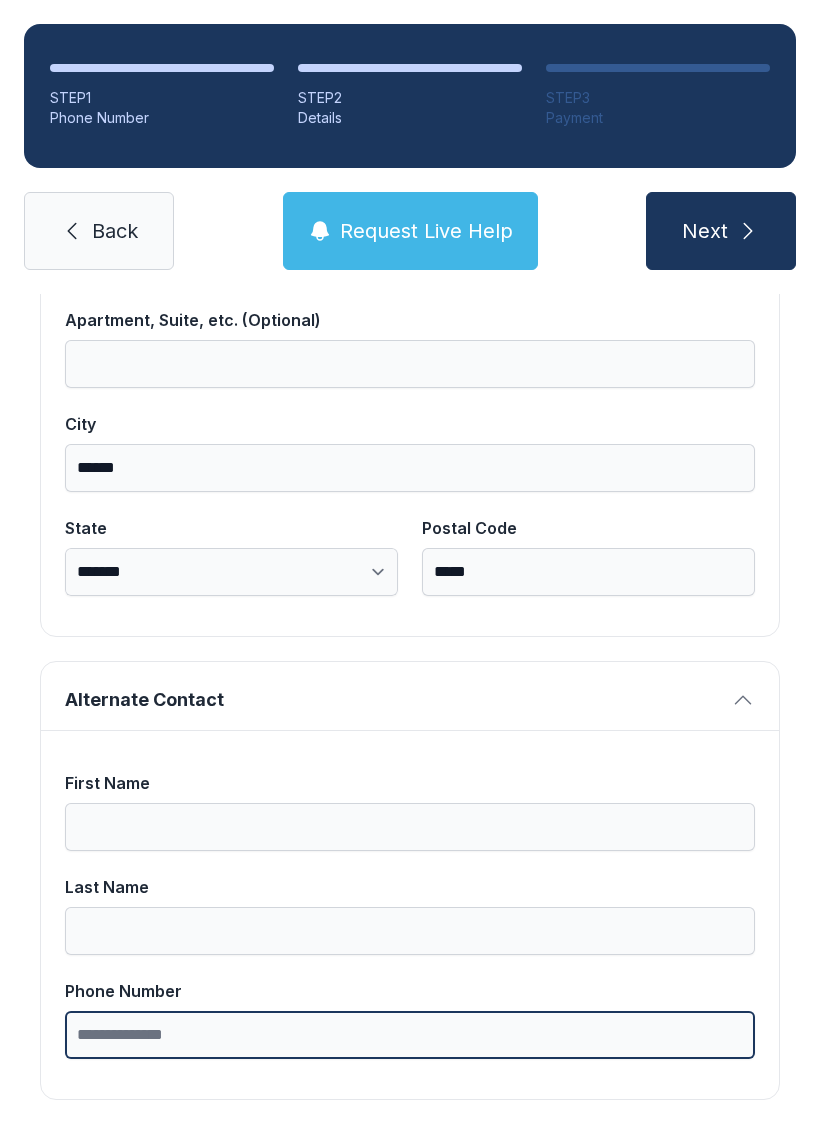 type on "*" 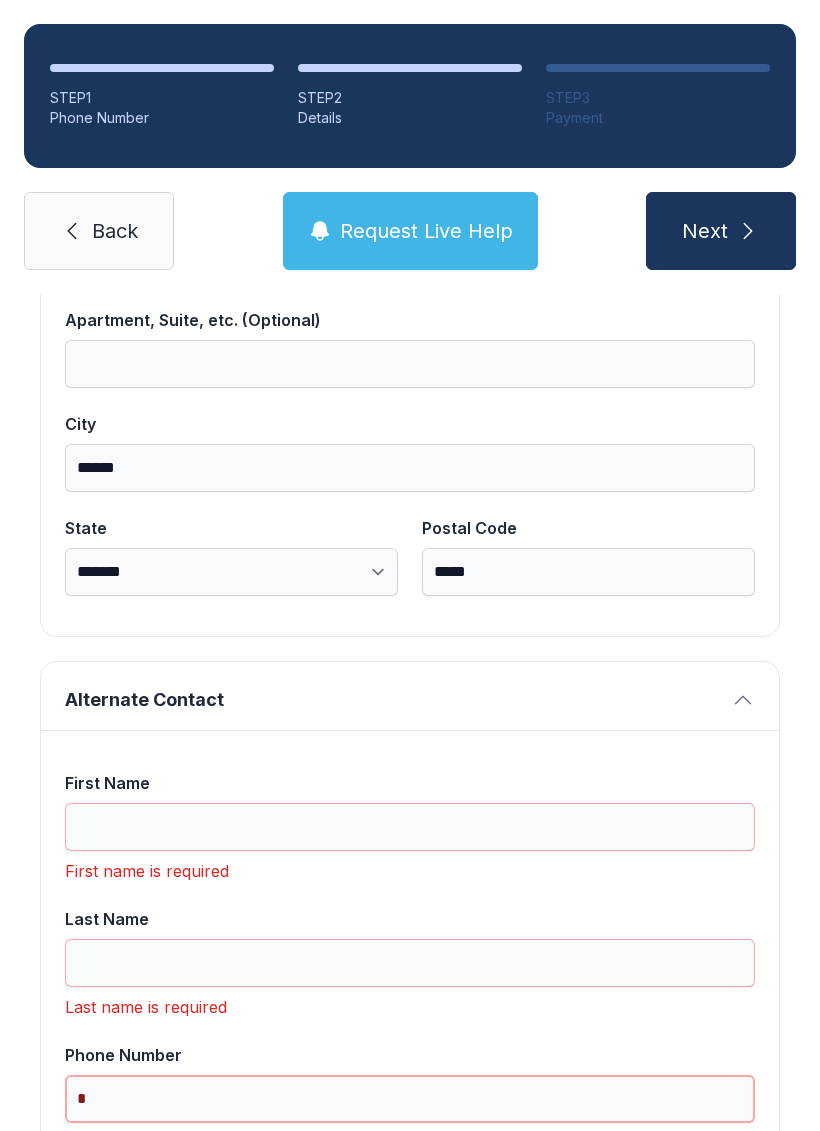 scroll, scrollTop: 49, scrollLeft: 0, axis: vertical 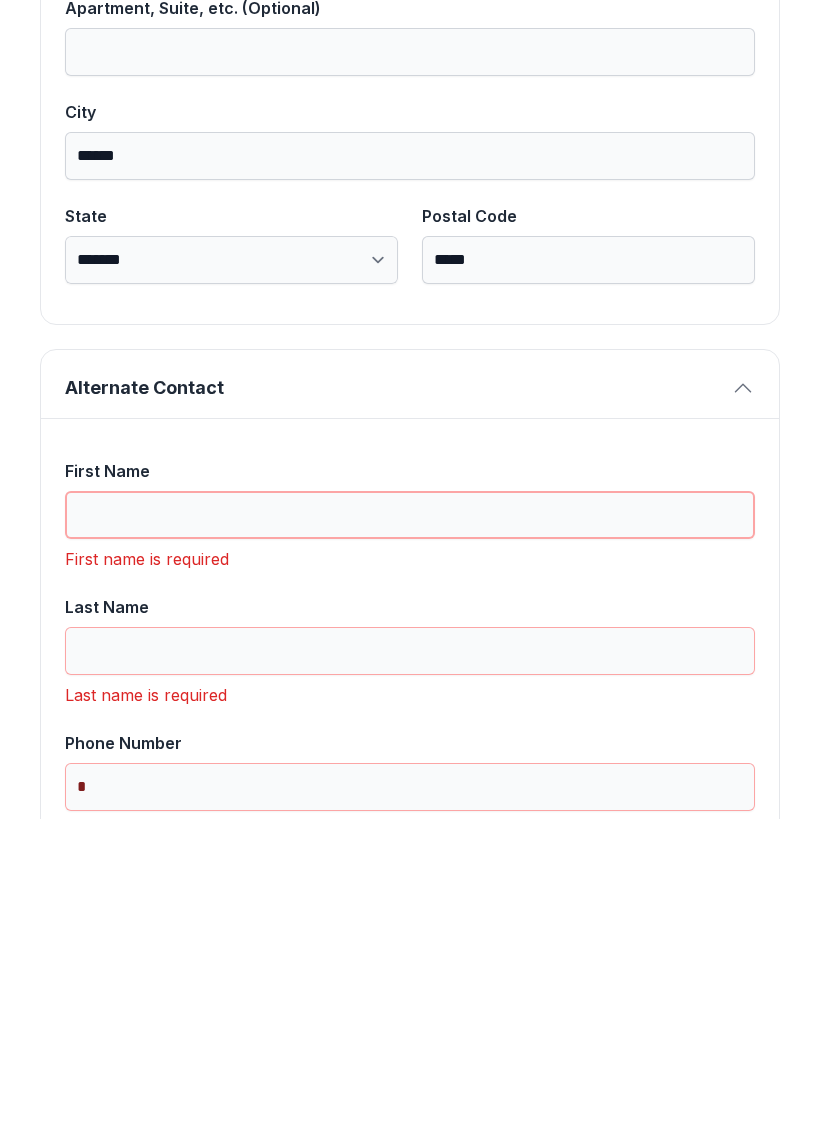 click on "First Name" at bounding box center (410, 827) 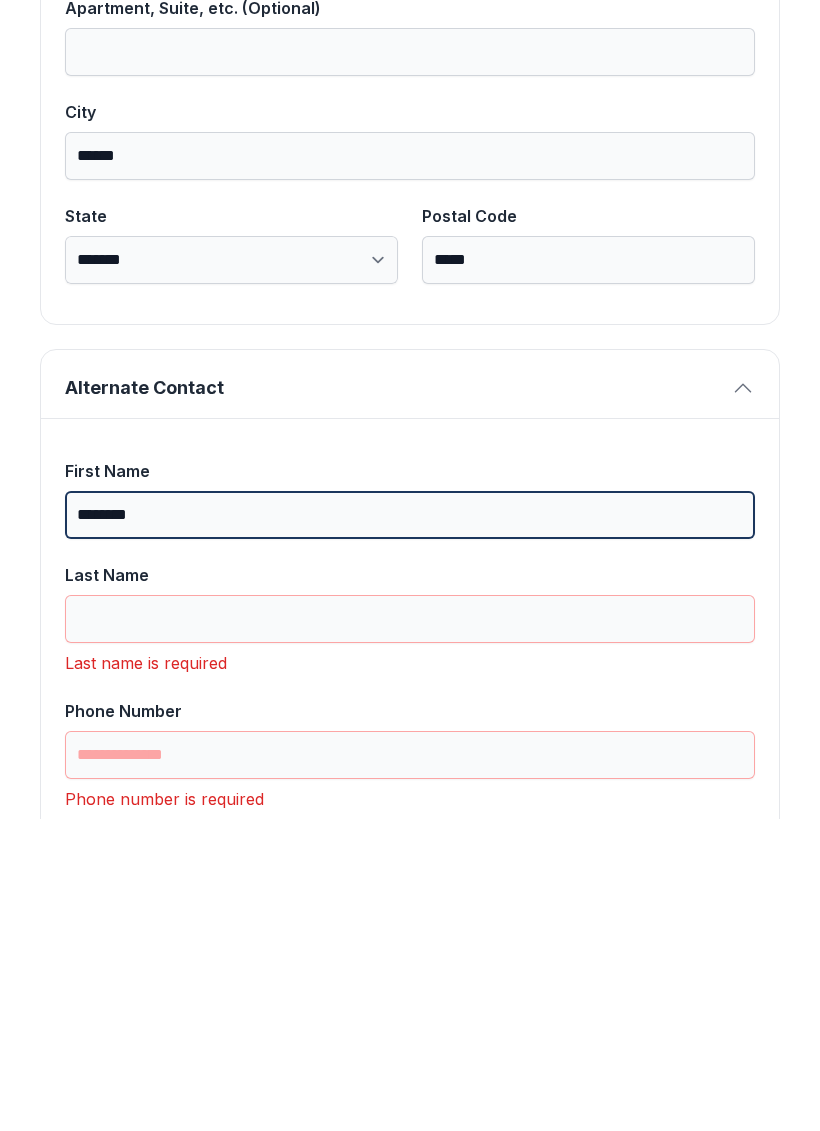 type on "********" 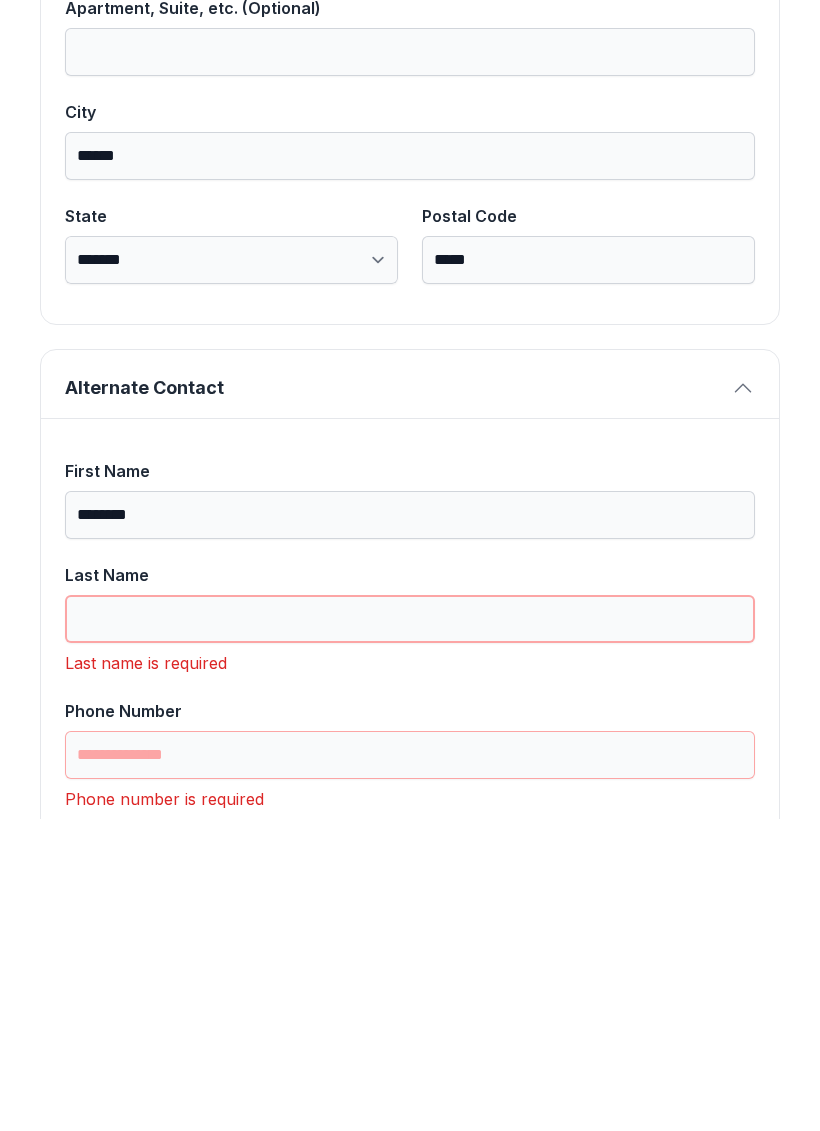 click on "Last Name" at bounding box center [410, 931] 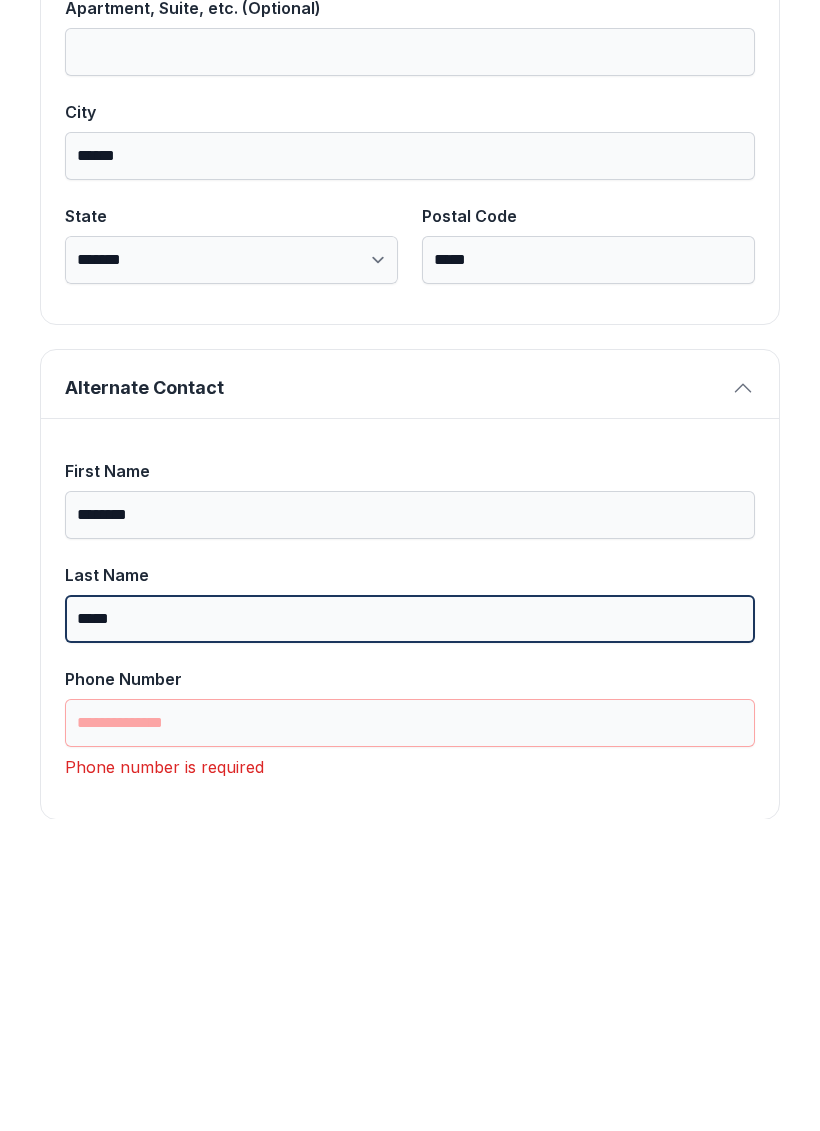 type on "*****" 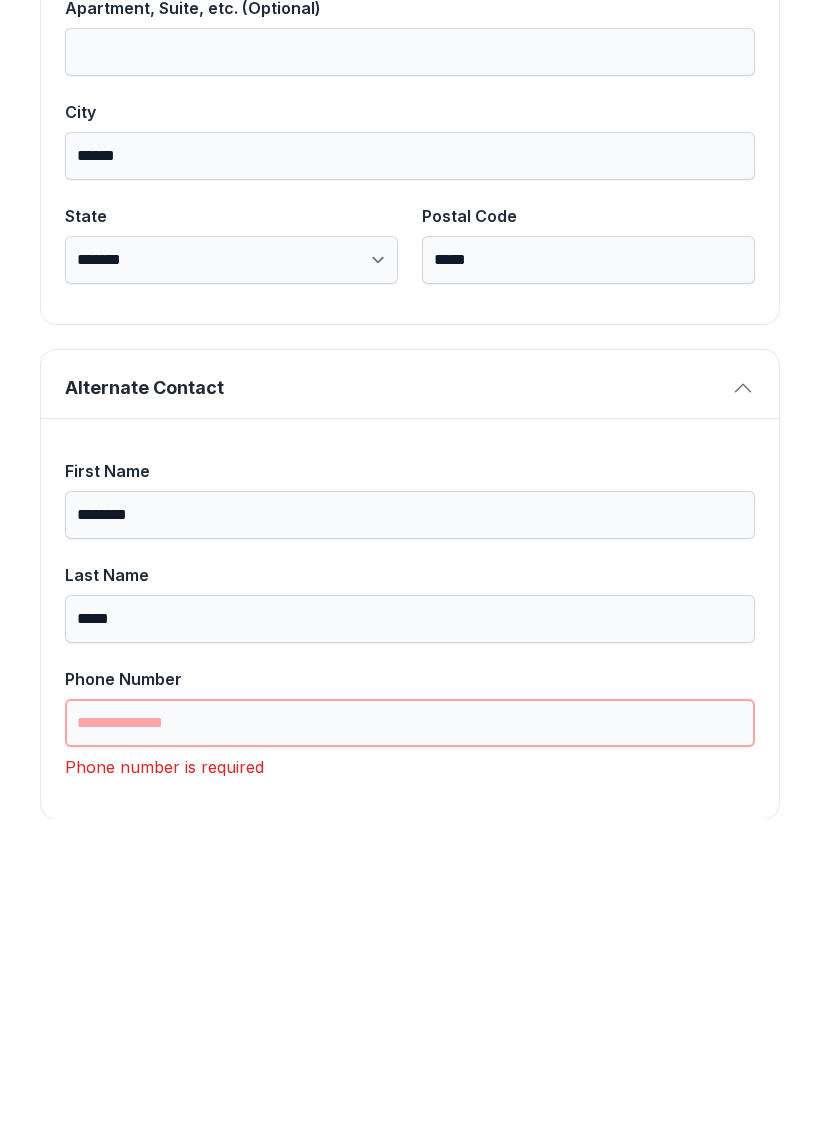 click on "Phone Number" at bounding box center [410, 1035] 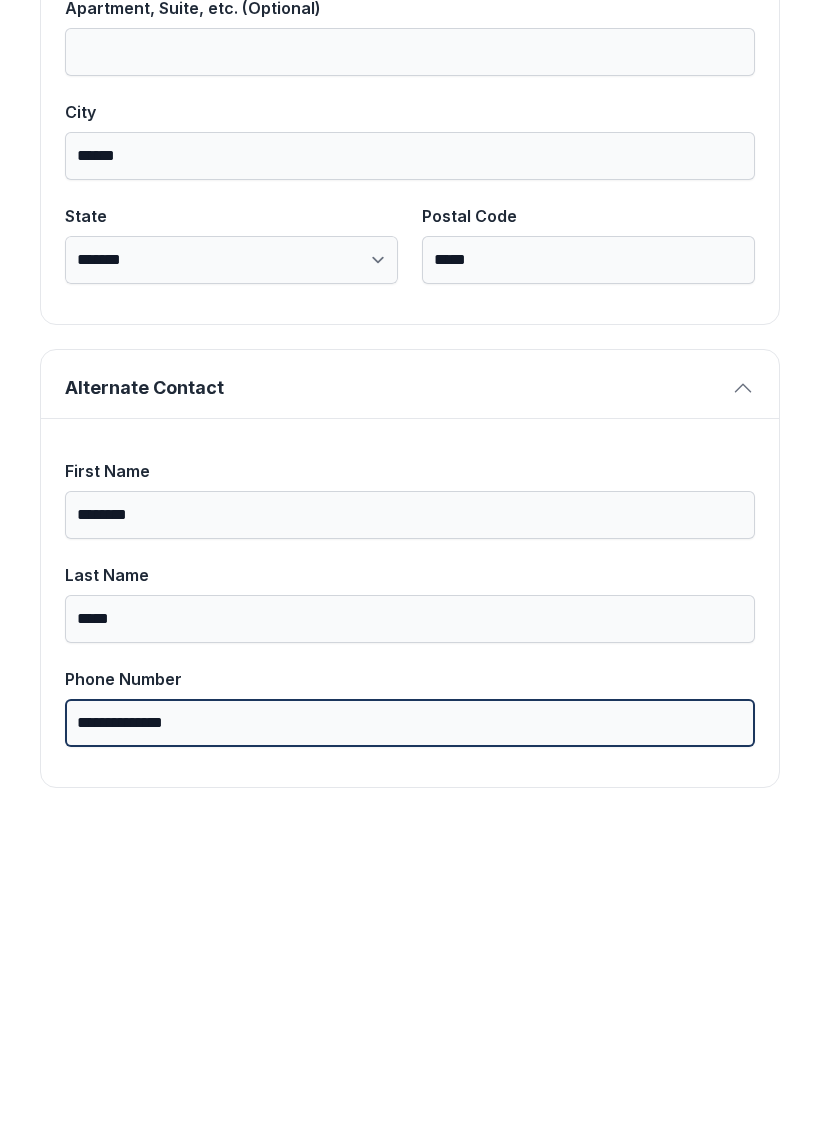 type on "**********" 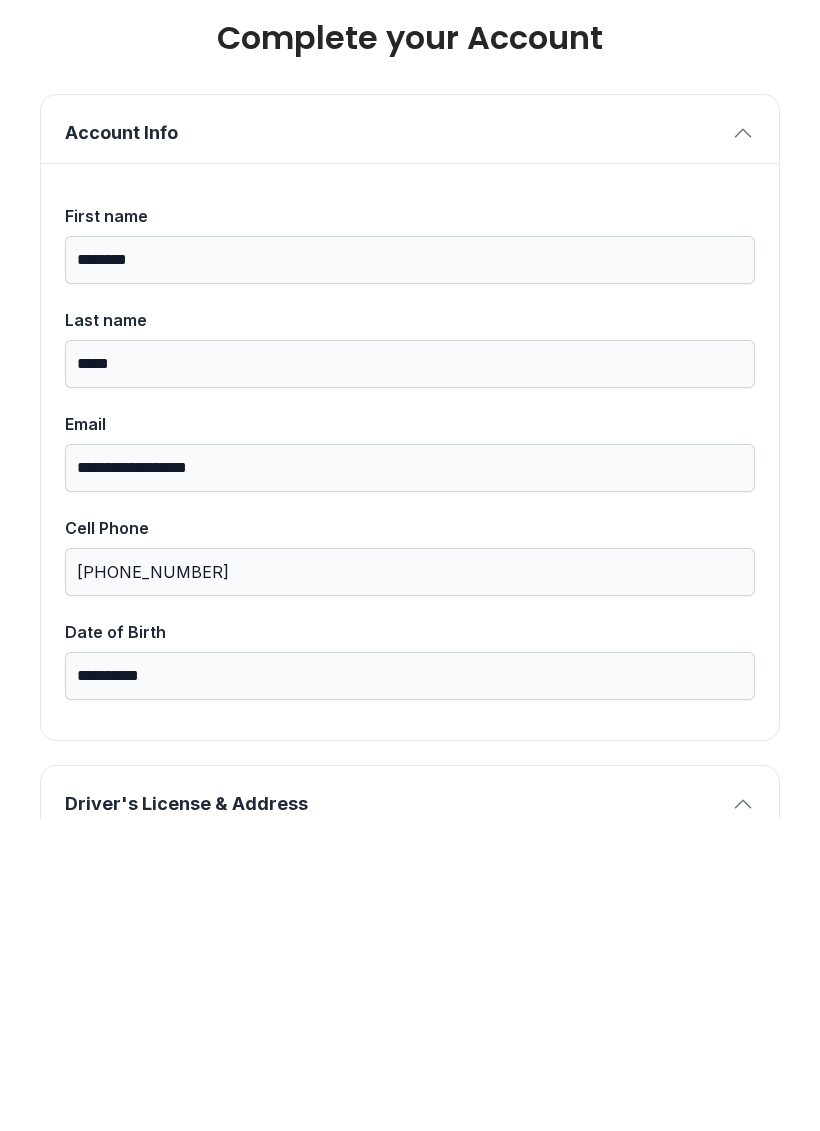 scroll, scrollTop: 0, scrollLeft: 0, axis: both 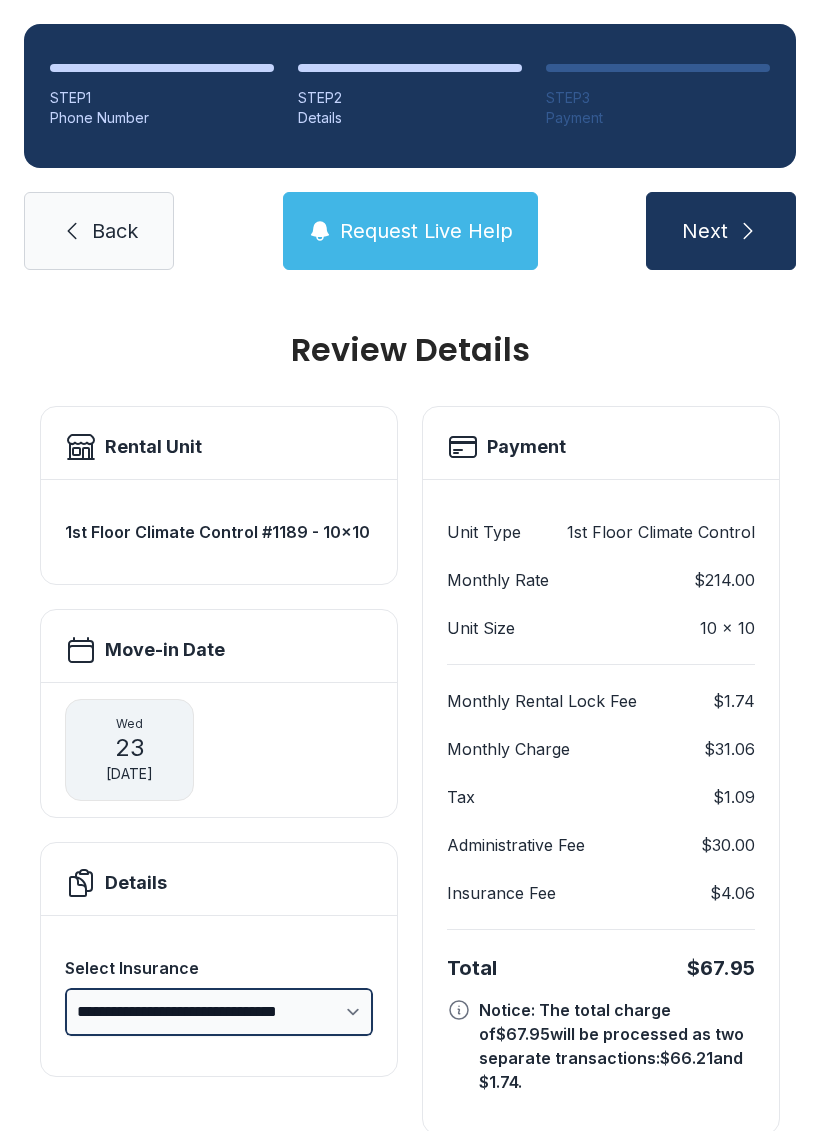 click on "**********" at bounding box center (219, 1012) 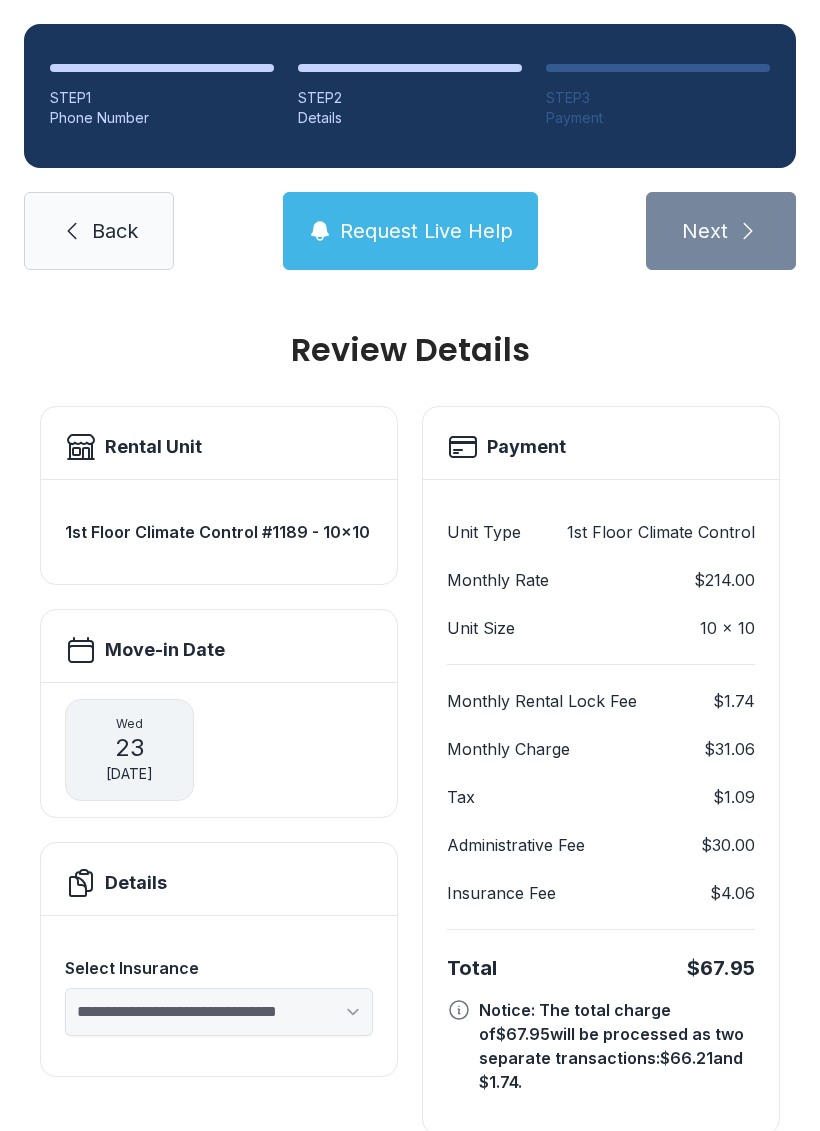 select on "****" 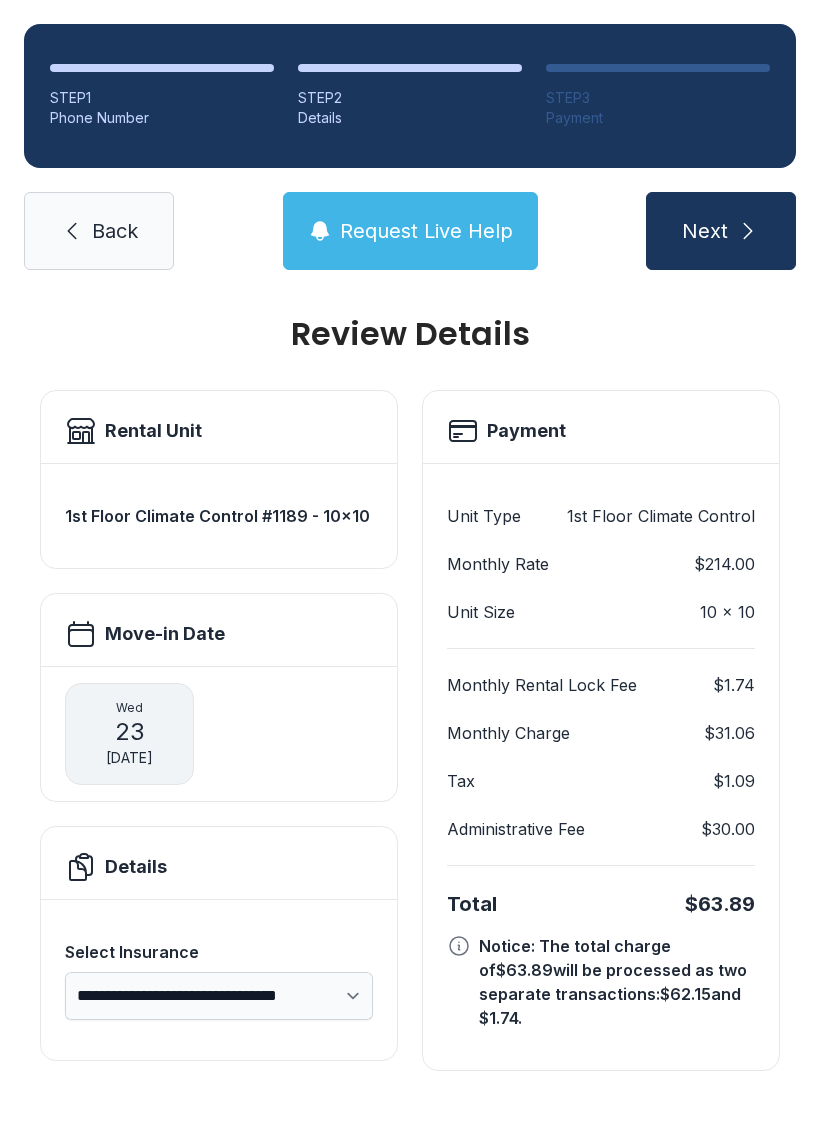 click 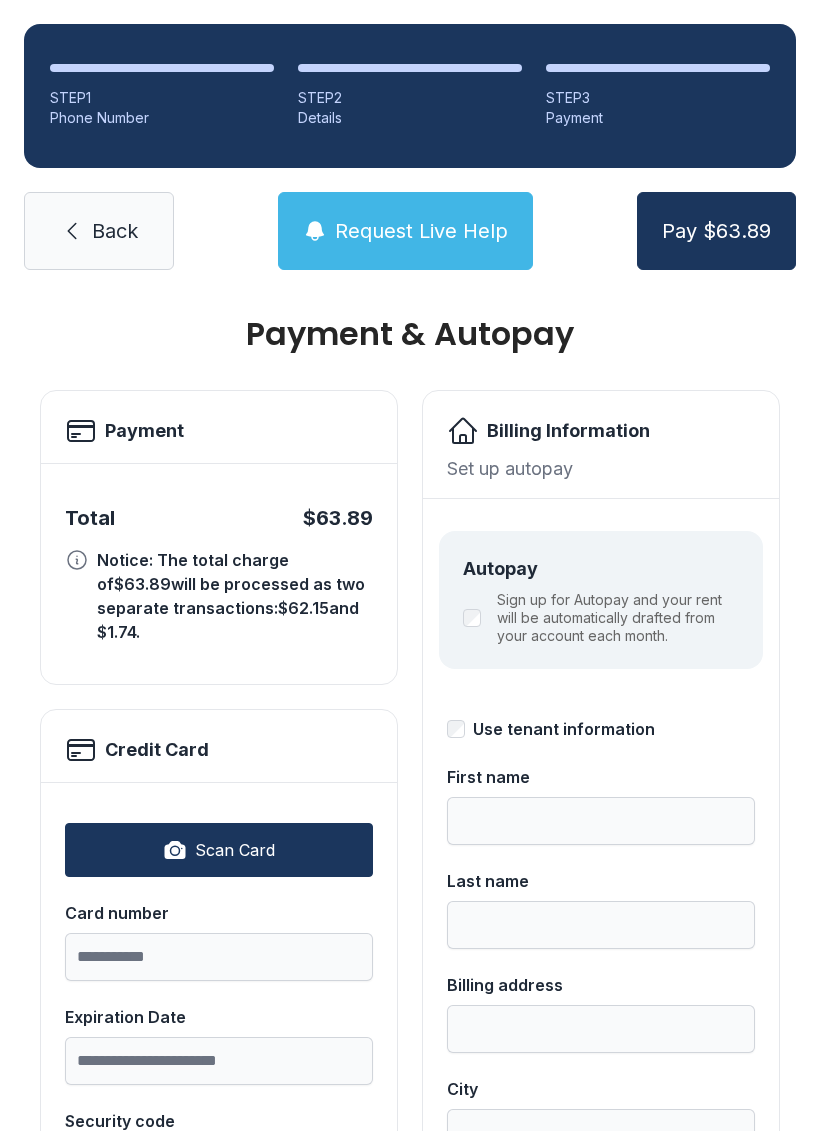 scroll, scrollTop: 0, scrollLeft: 0, axis: both 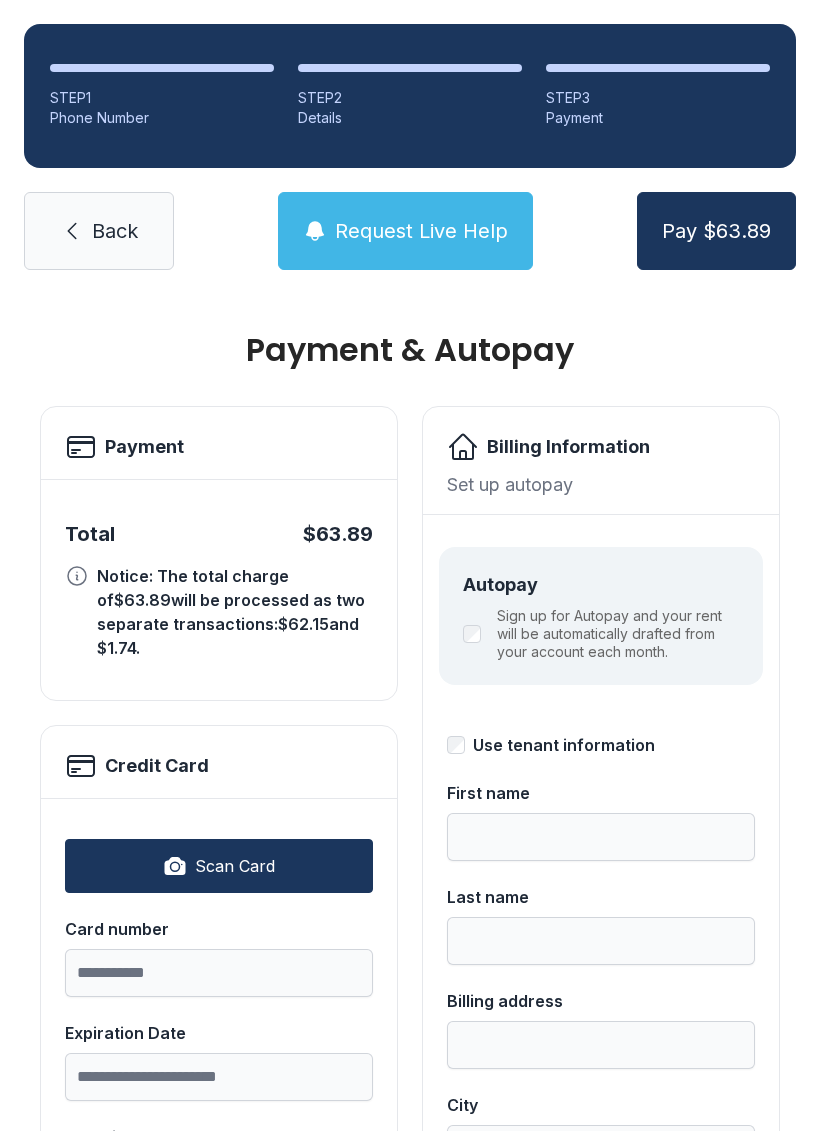 click 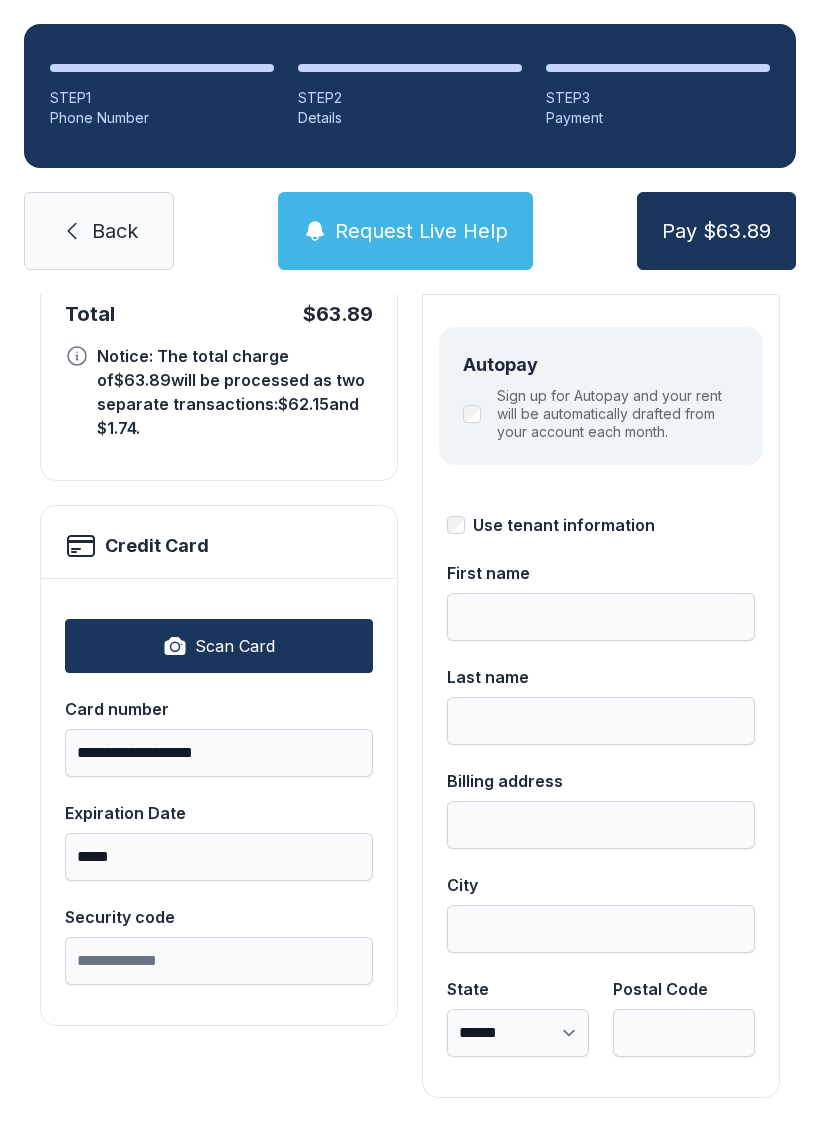 scroll, scrollTop: 218, scrollLeft: 0, axis: vertical 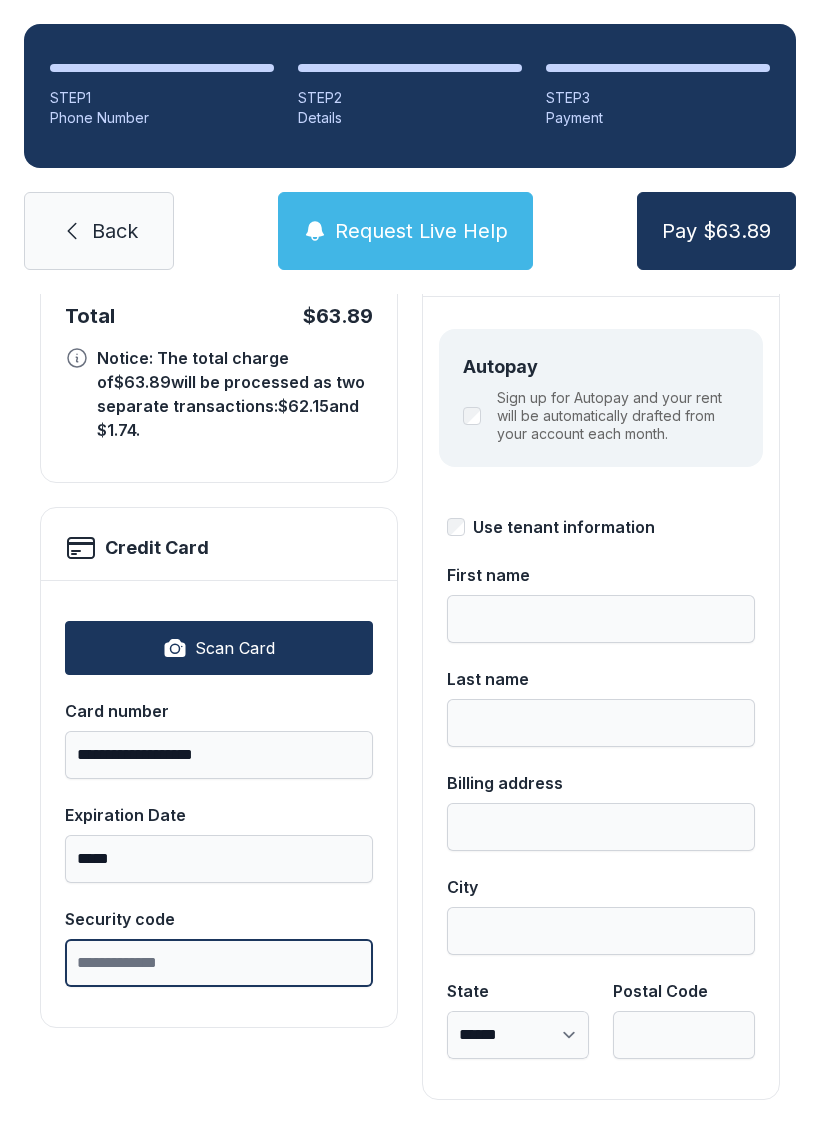 click on "Security code" at bounding box center [219, 963] 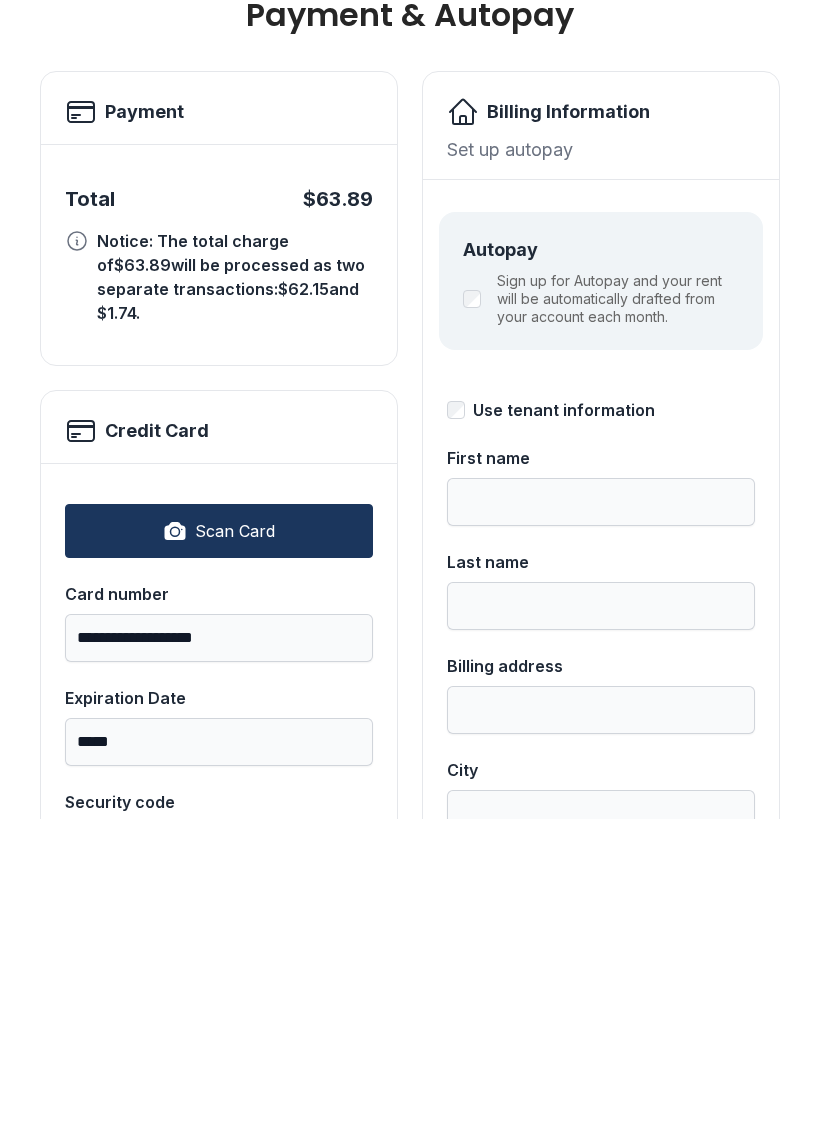 scroll, scrollTop: 25, scrollLeft: 0, axis: vertical 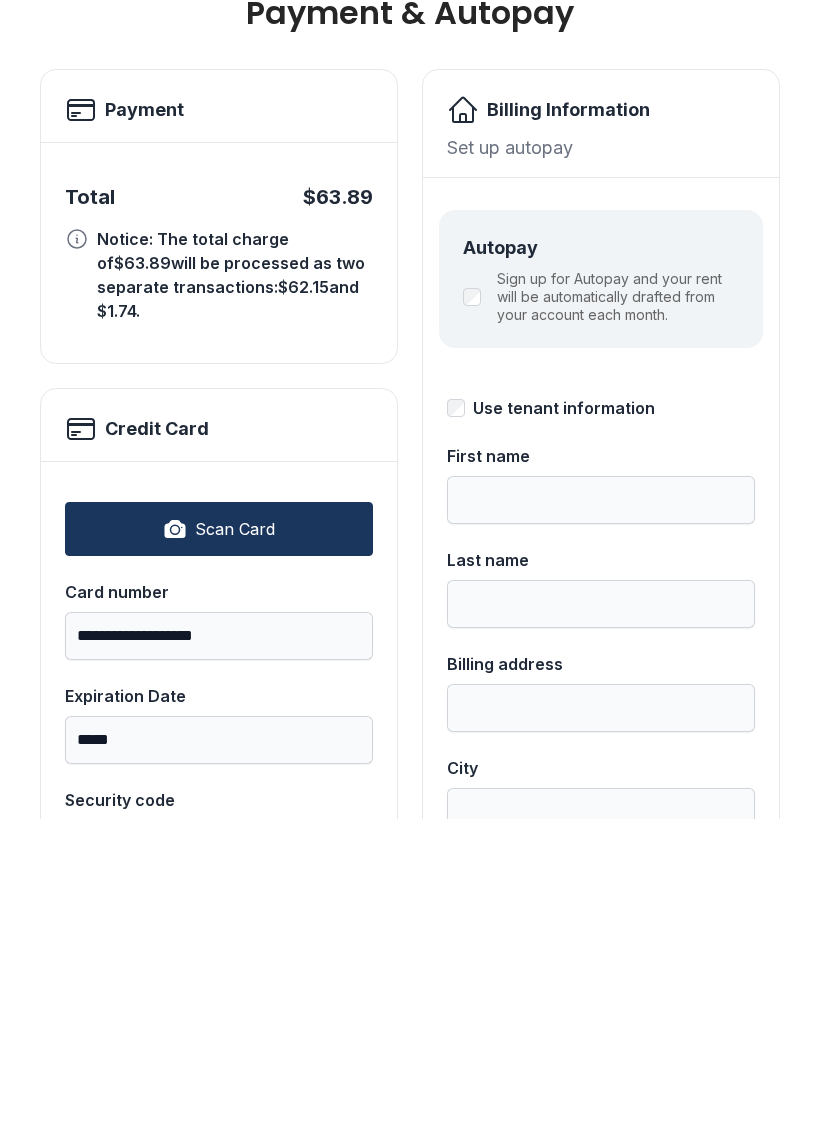 type on "***" 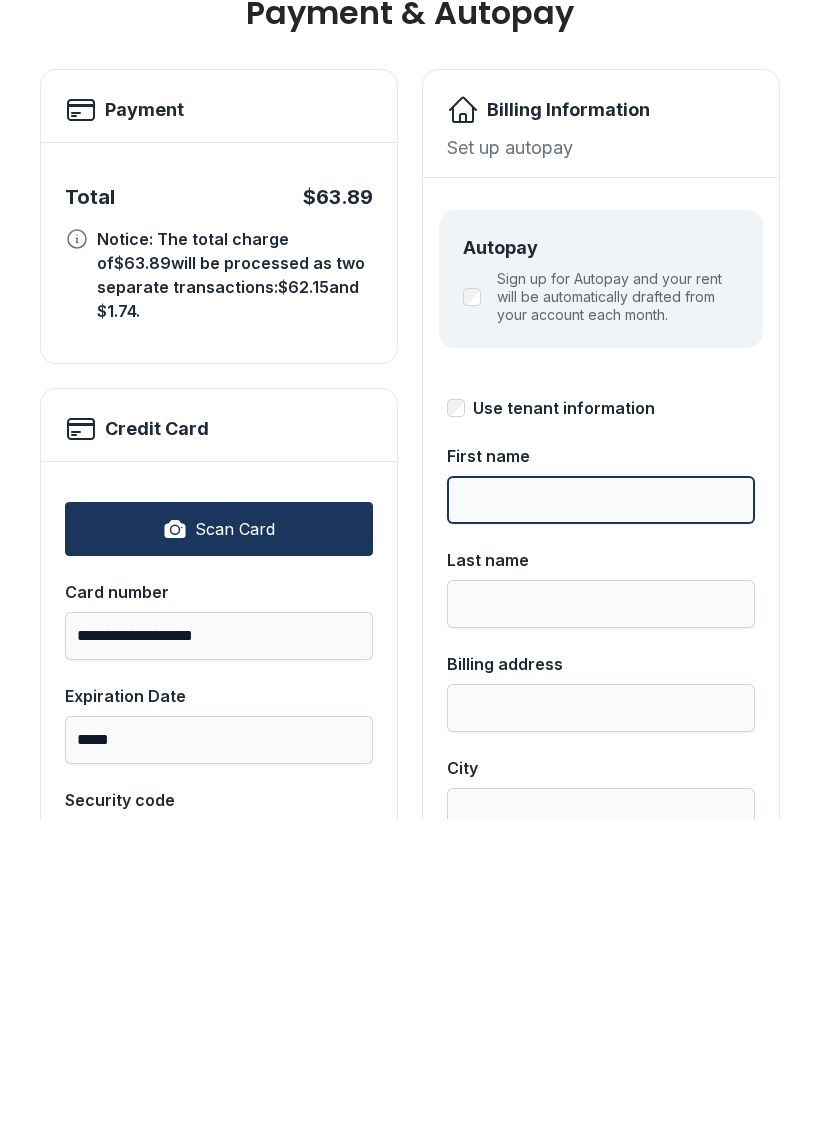 click on "First name" at bounding box center (601, 812) 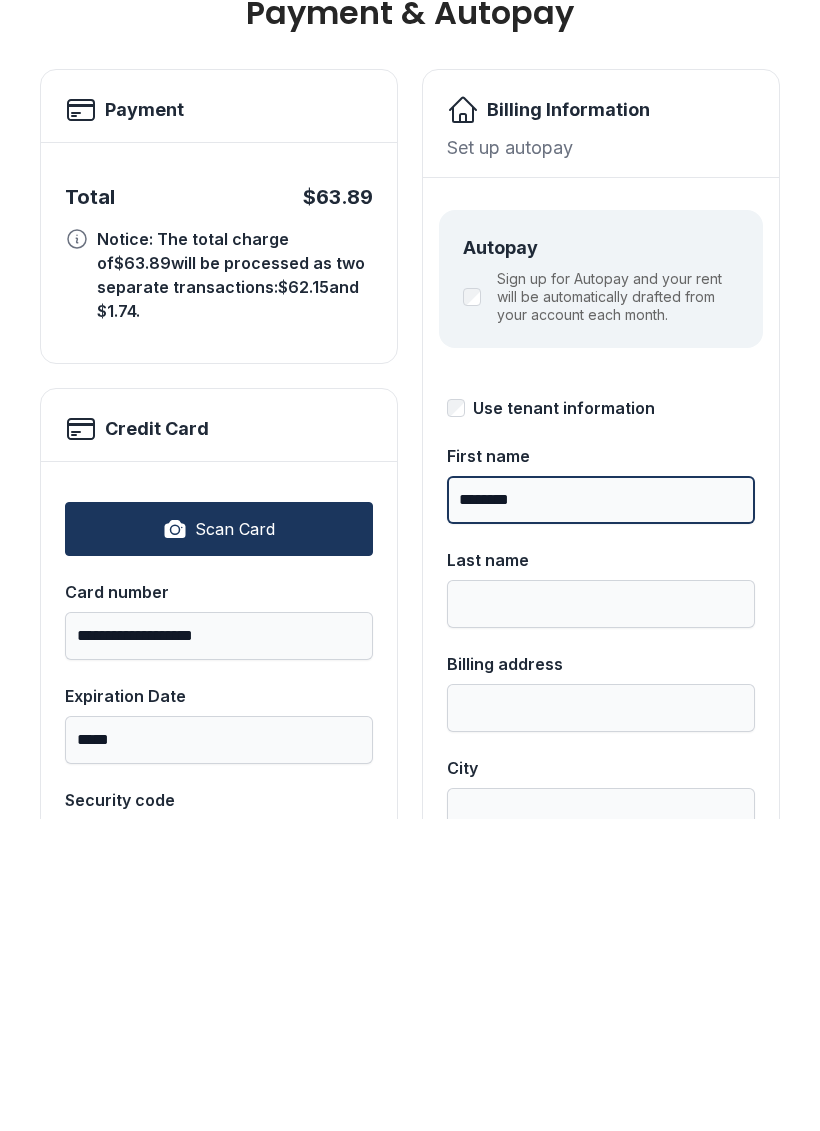 type on "********" 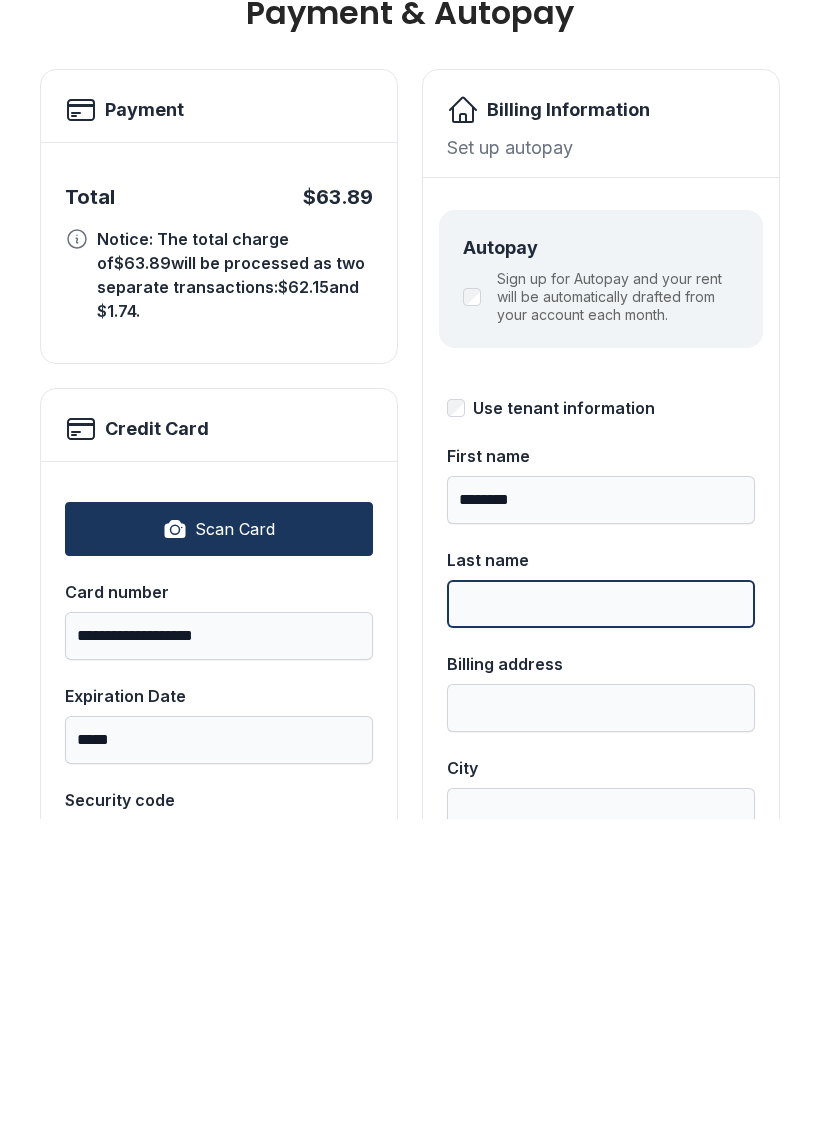 click on "Last name" at bounding box center [601, 916] 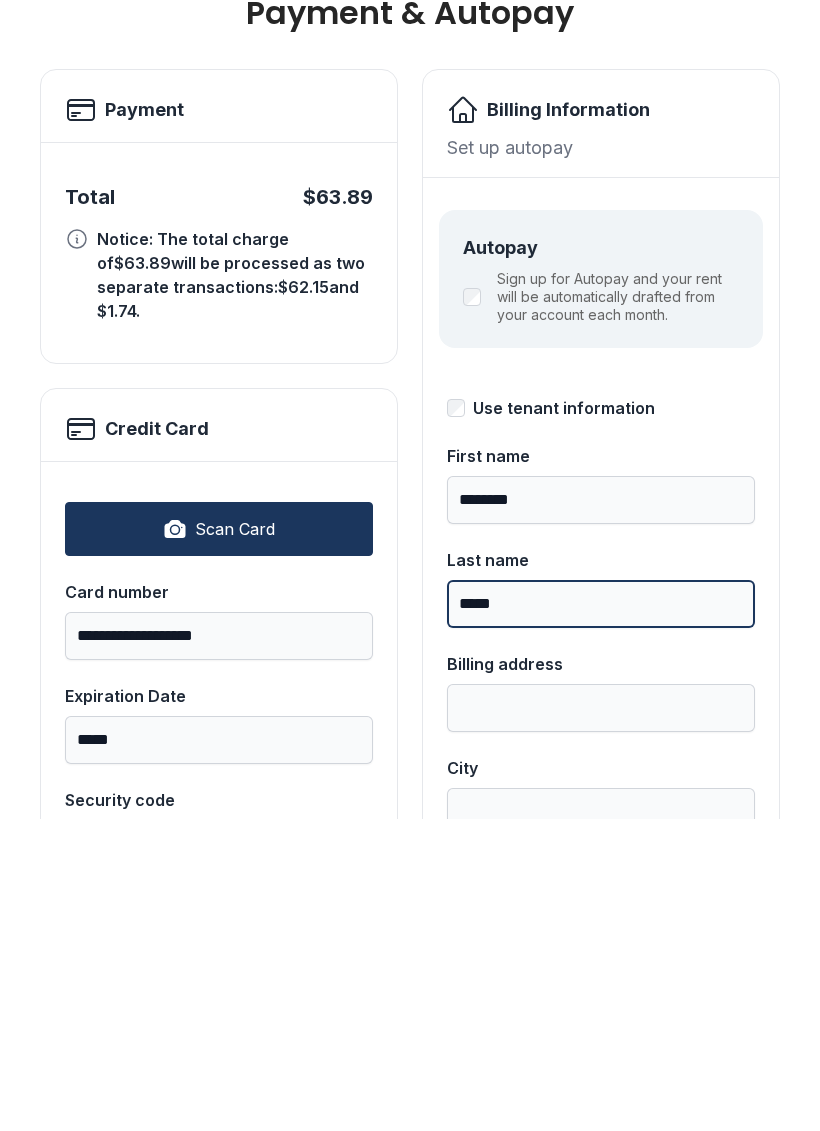 type on "*****" 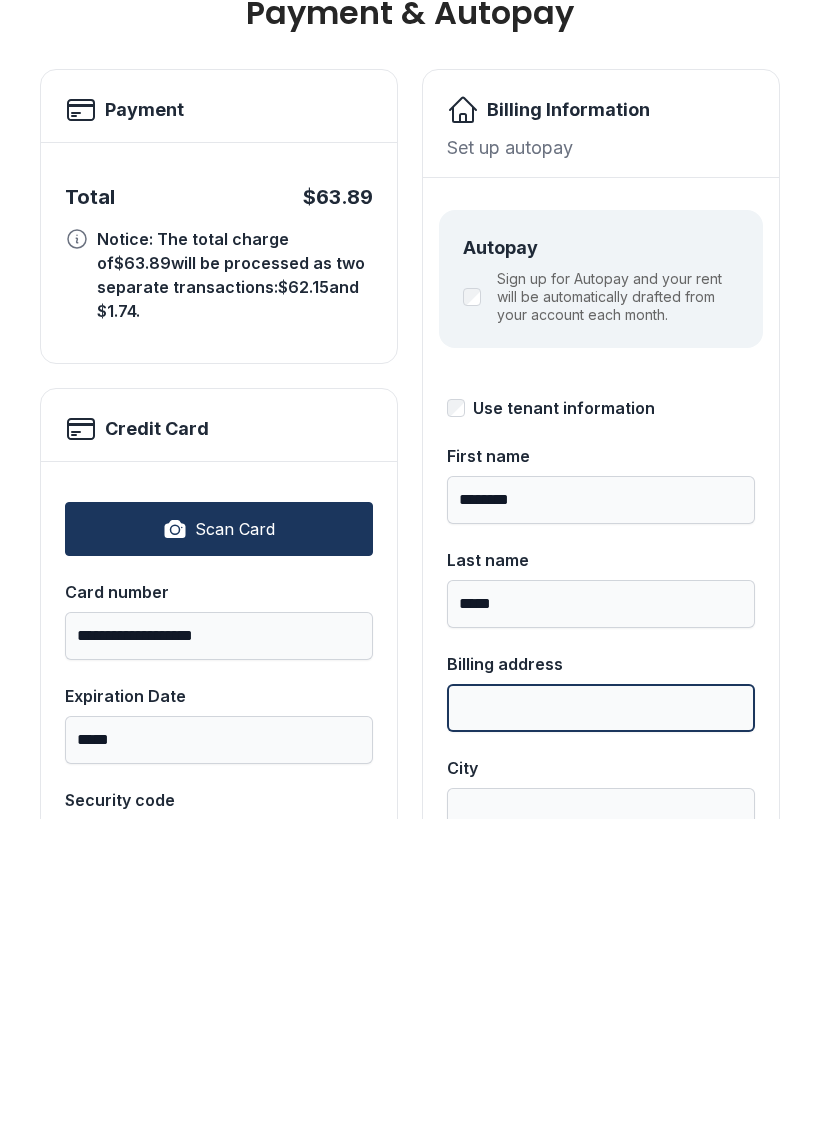 click on "Billing address" at bounding box center (601, 1020) 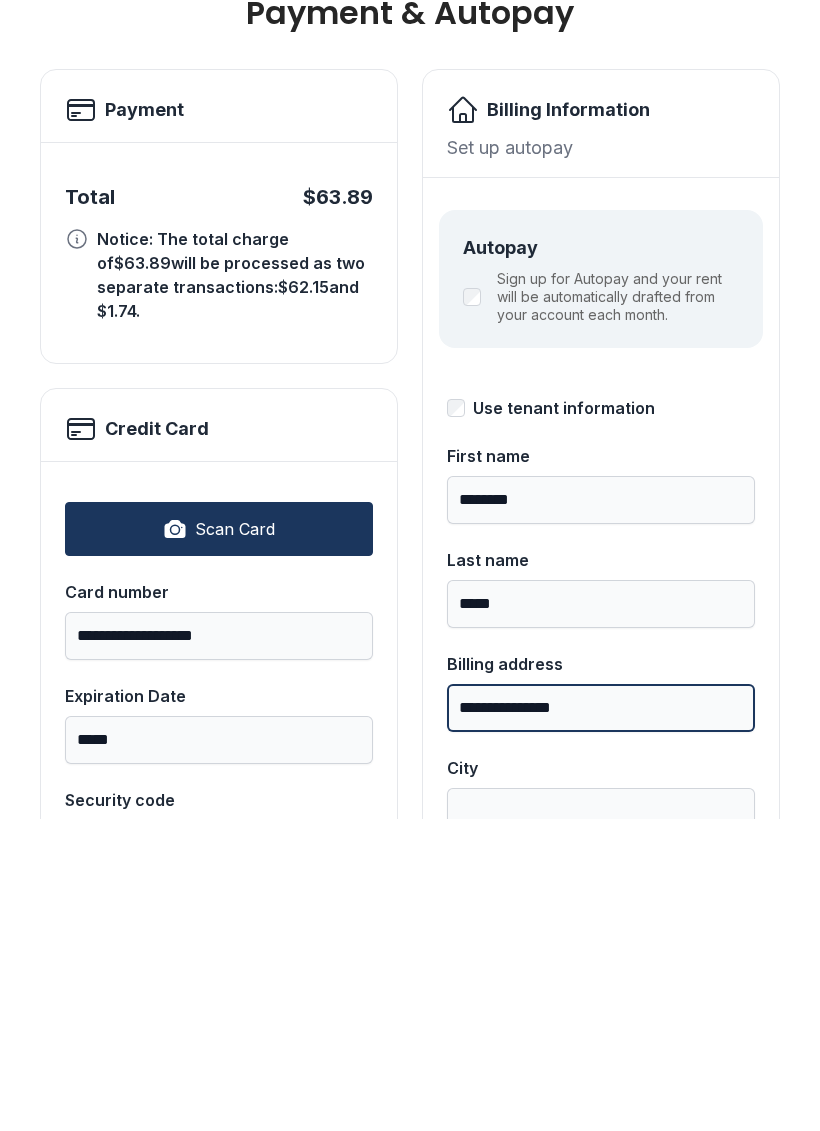 type on "**********" 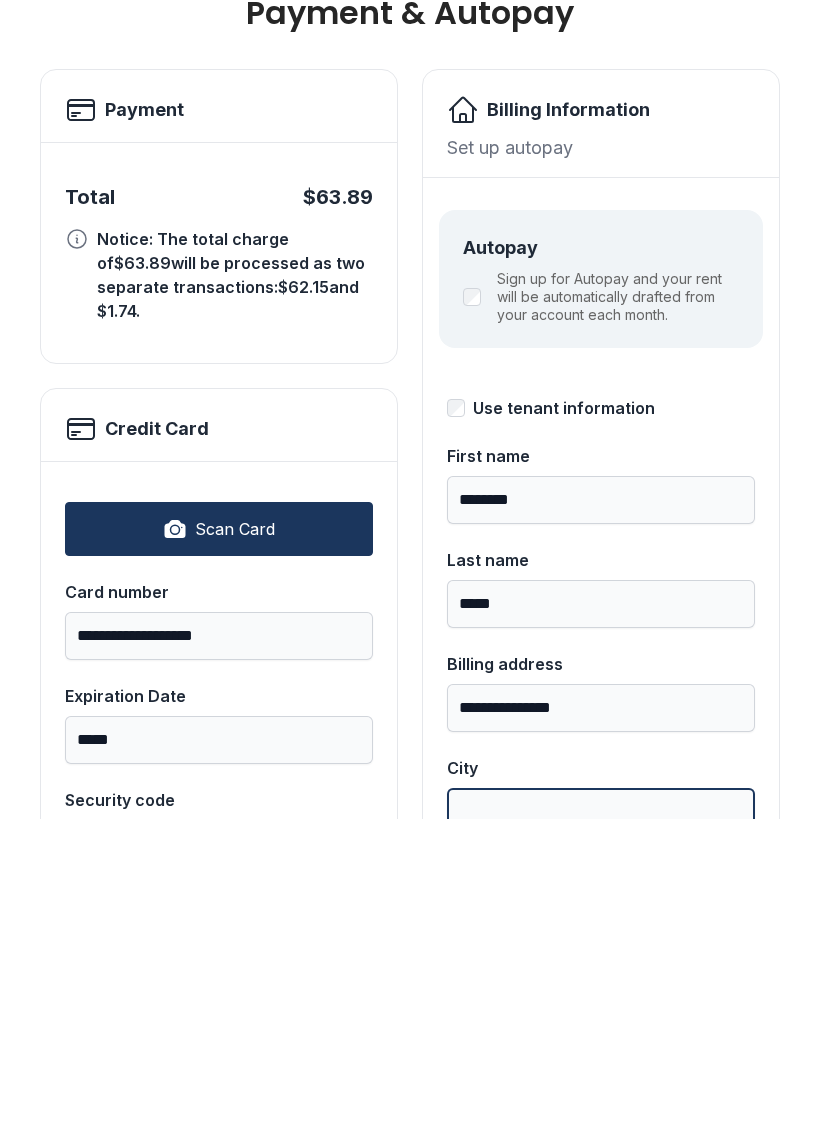 click on "City" at bounding box center (601, 1124) 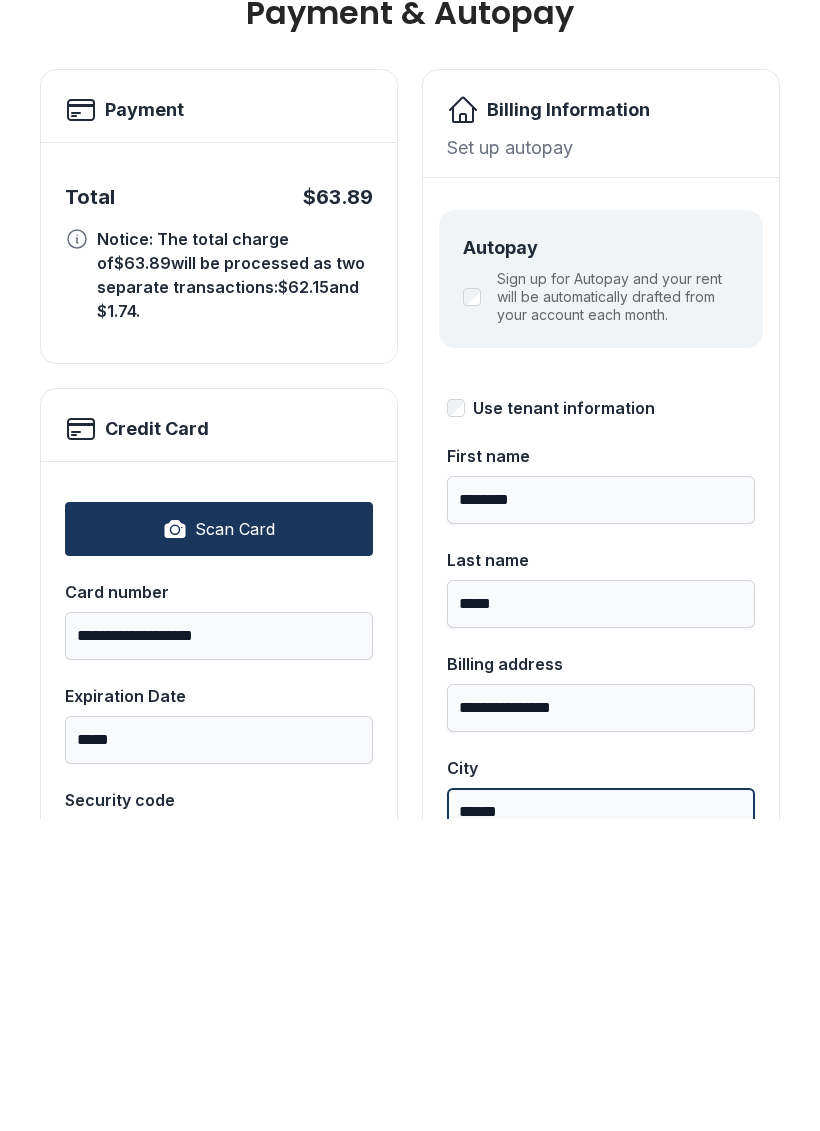click on "Pay $63.89" at bounding box center [716, 231] 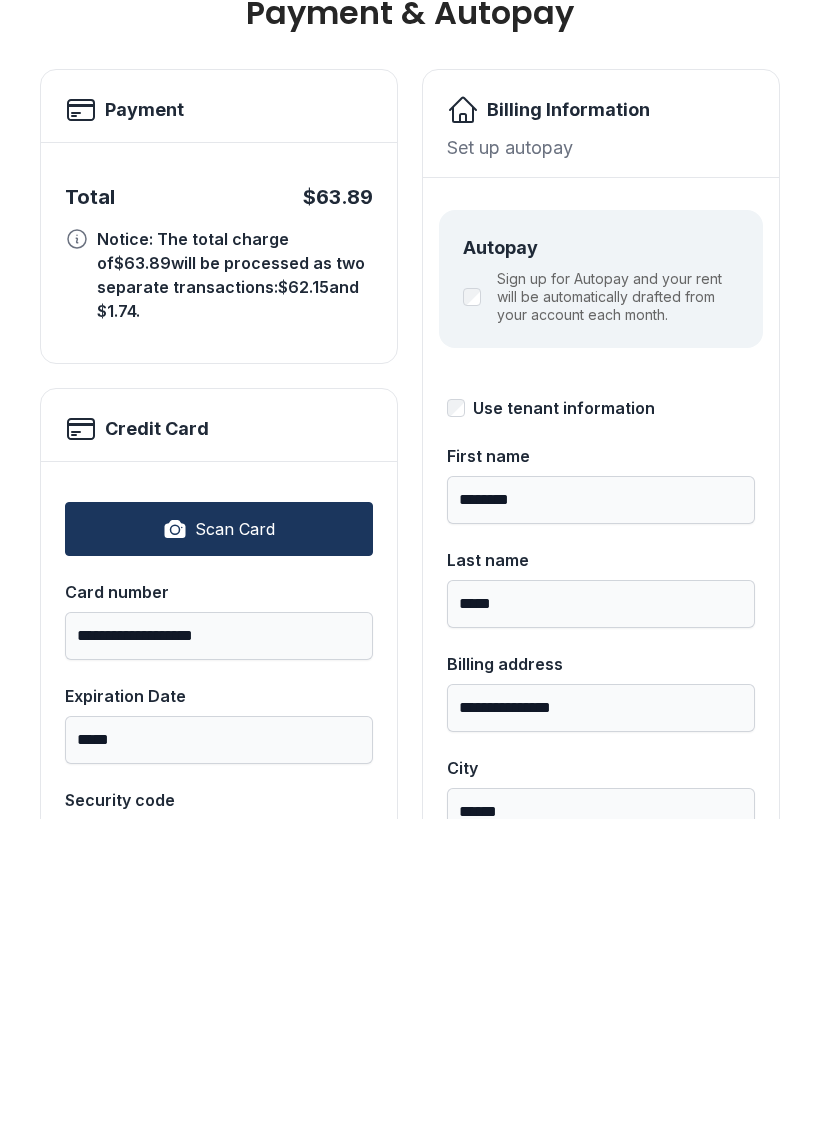 scroll, scrollTop: 24, scrollLeft: 0, axis: vertical 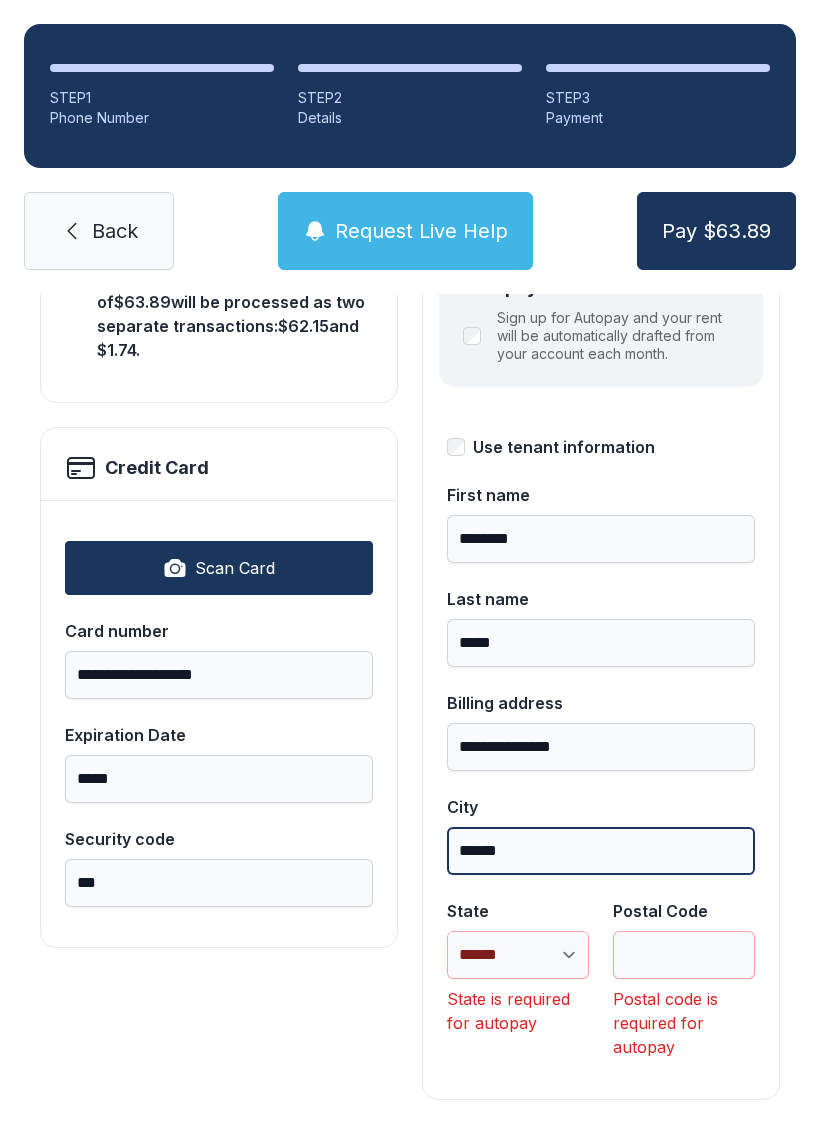 click on "******" at bounding box center (601, 851) 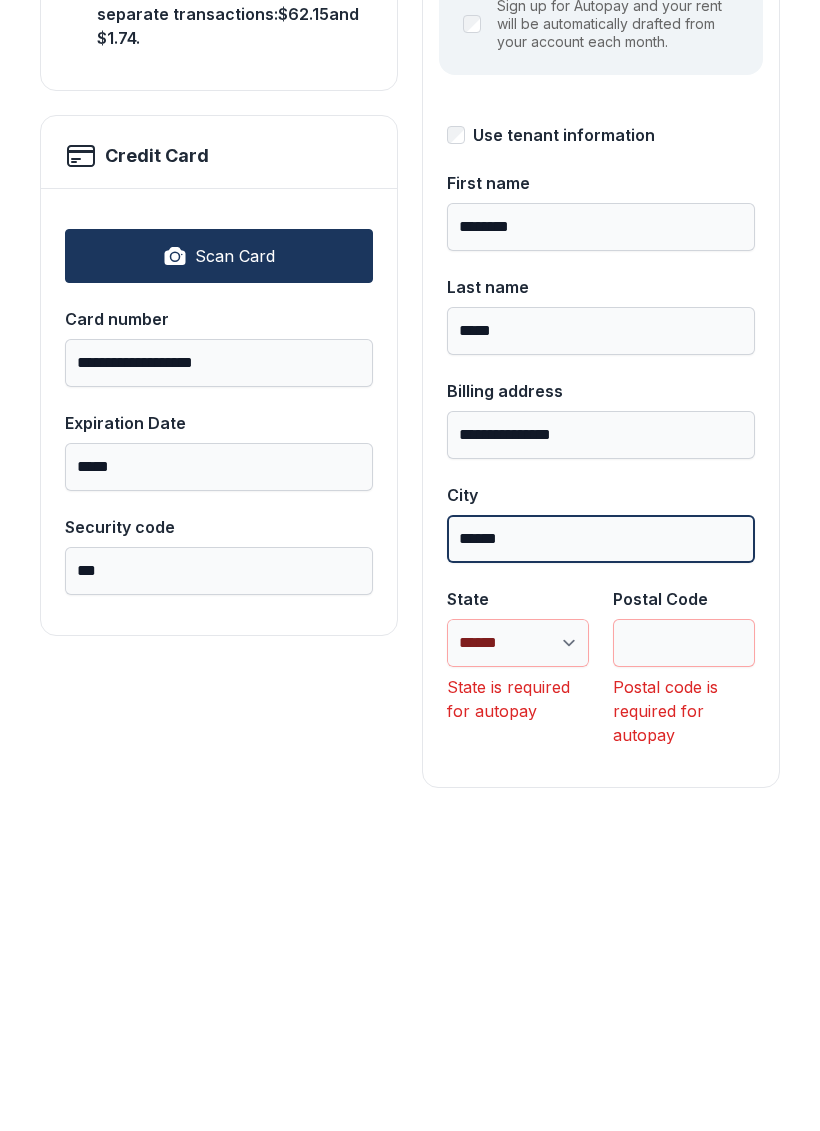 type on "******" 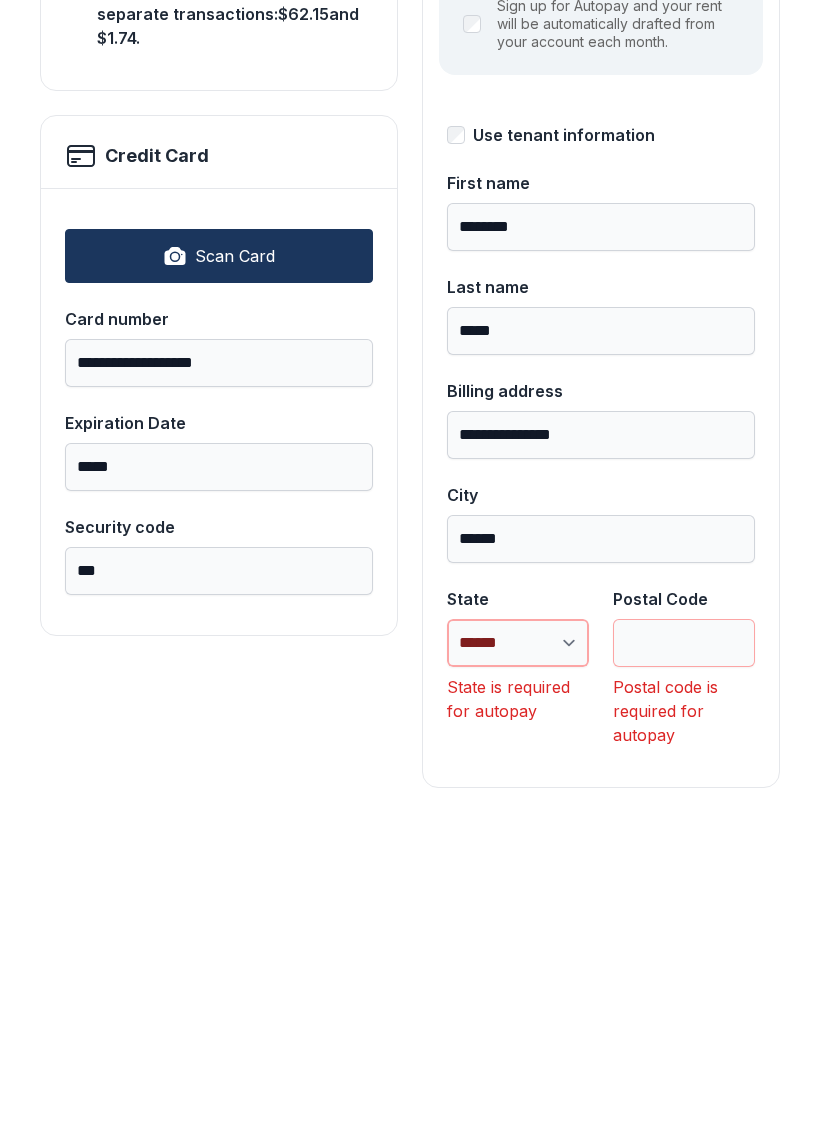 click on "**********" at bounding box center [518, 955] 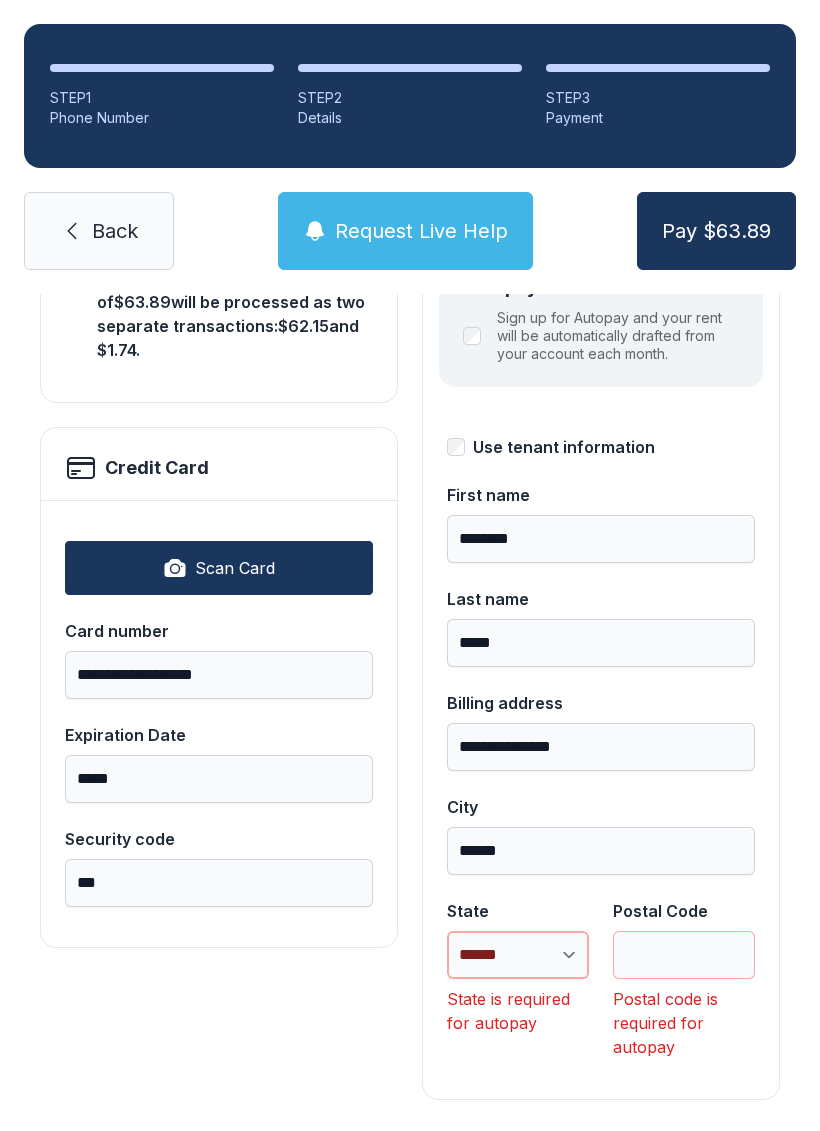 select on "**" 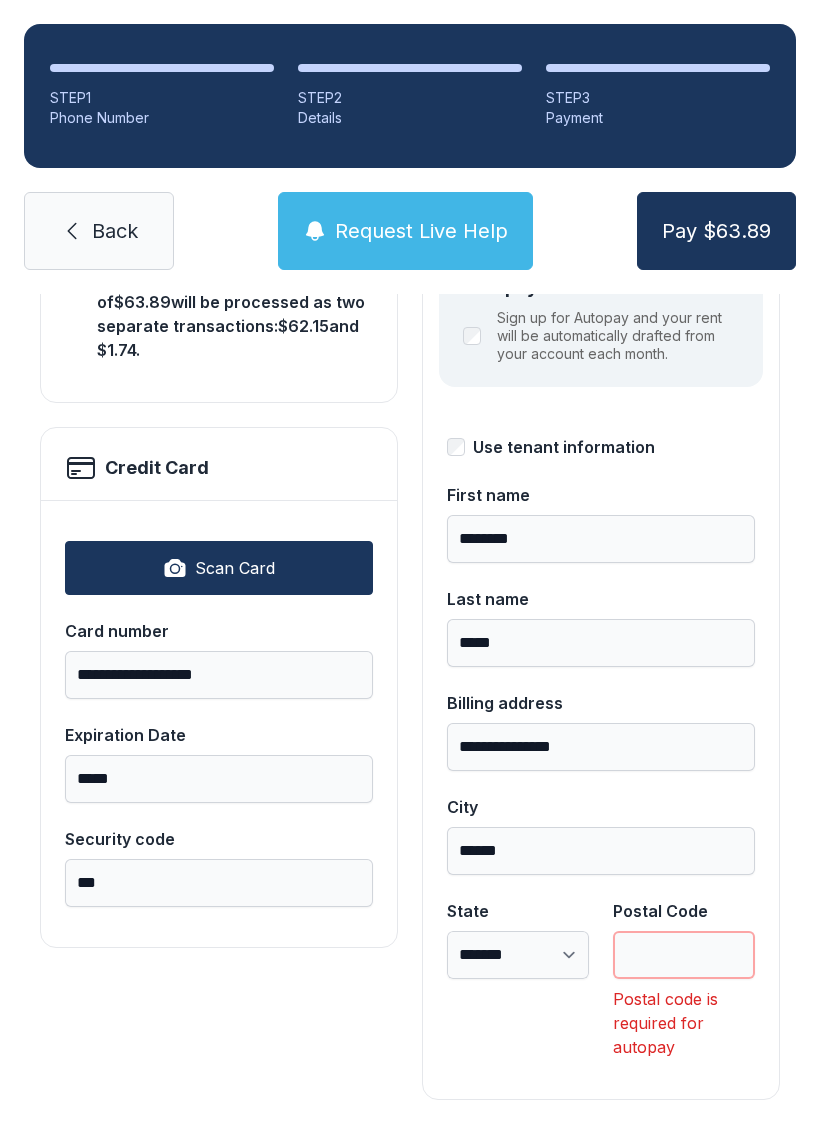 click on "Postal Code" at bounding box center [684, 955] 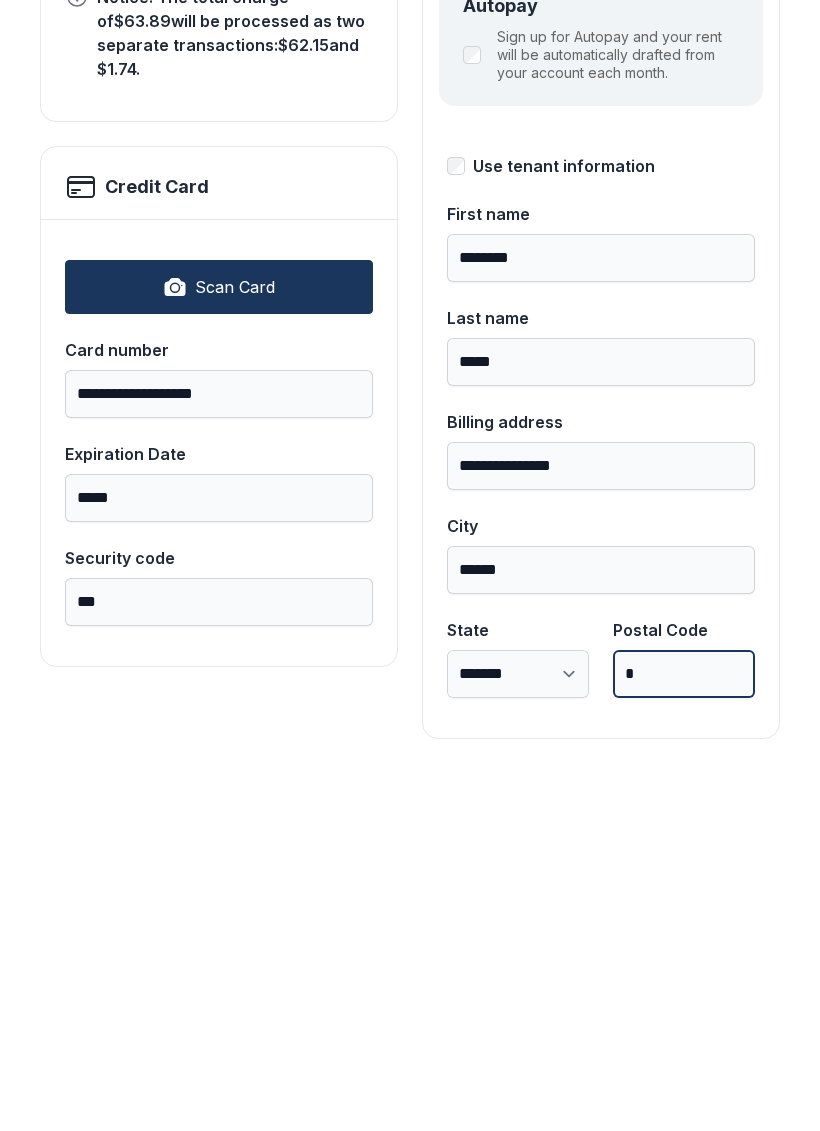 scroll, scrollTop: 218, scrollLeft: 0, axis: vertical 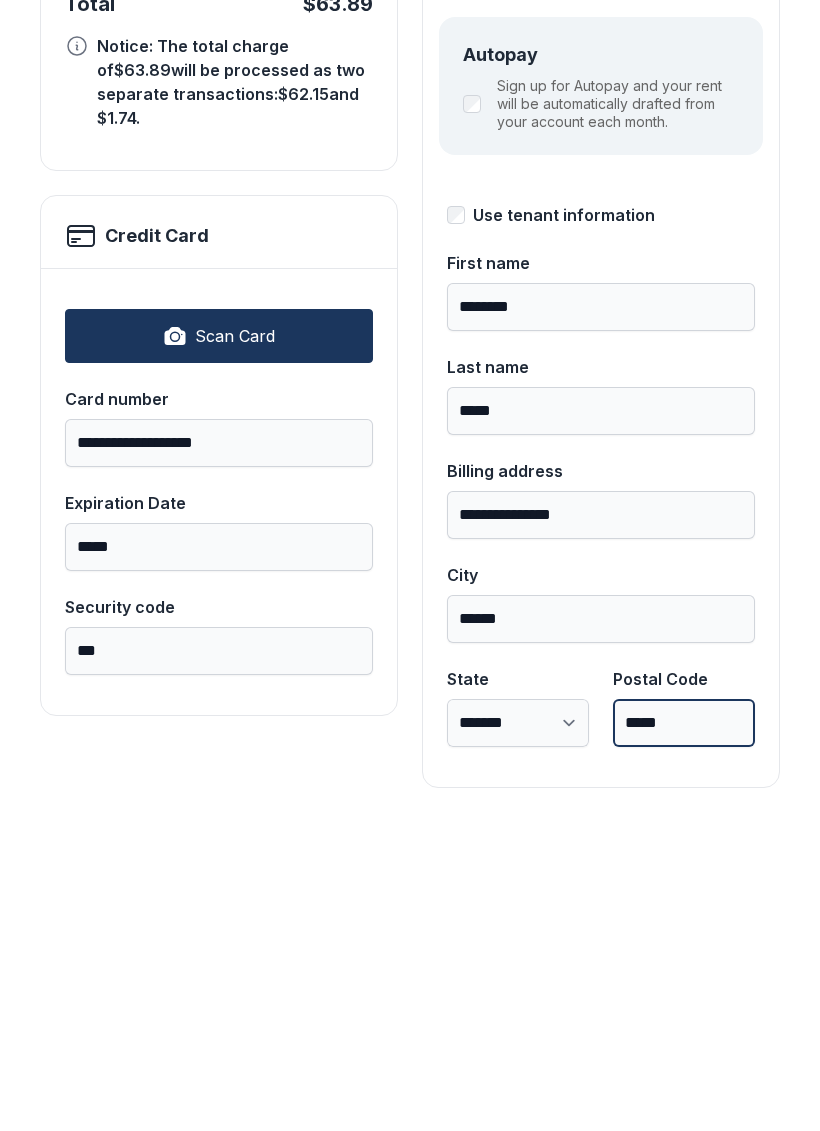 type on "*****" 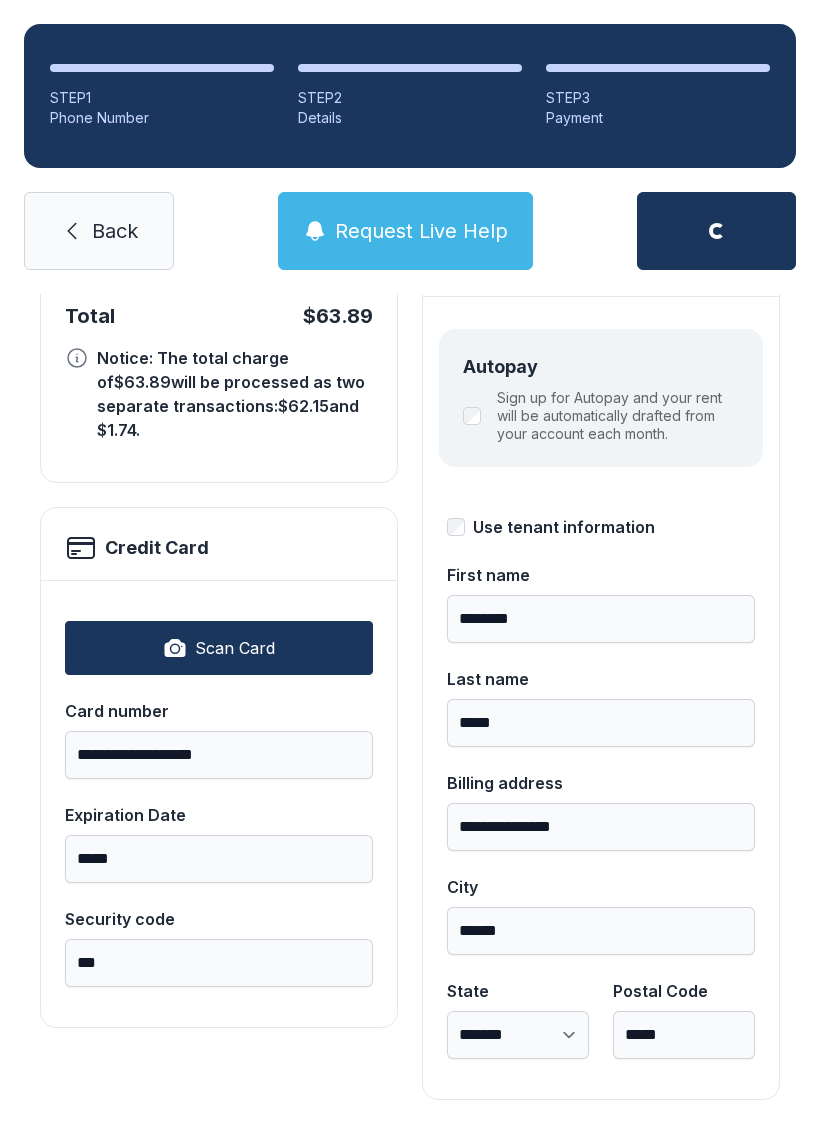 click on "Sign up for Autopay and your rent will be automatically drafted from your account each month." at bounding box center (601, 416) 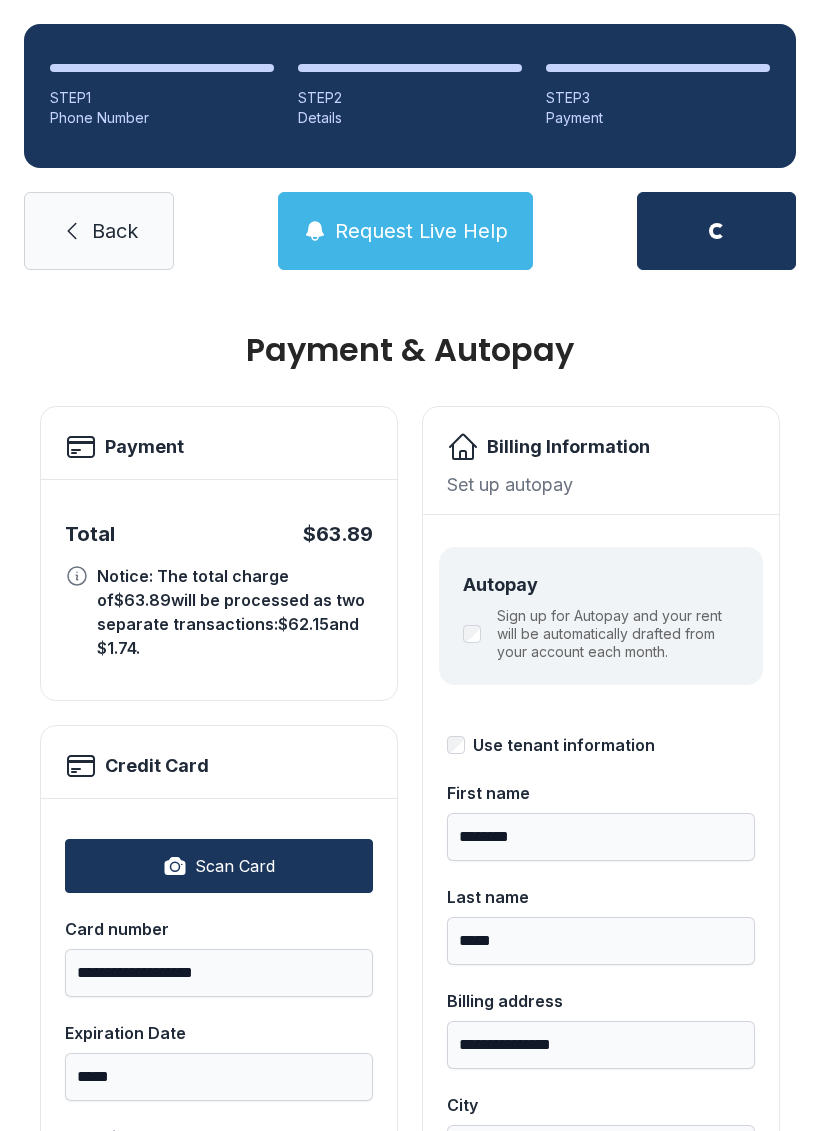 scroll, scrollTop: 0, scrollLeft: 0, axis: both 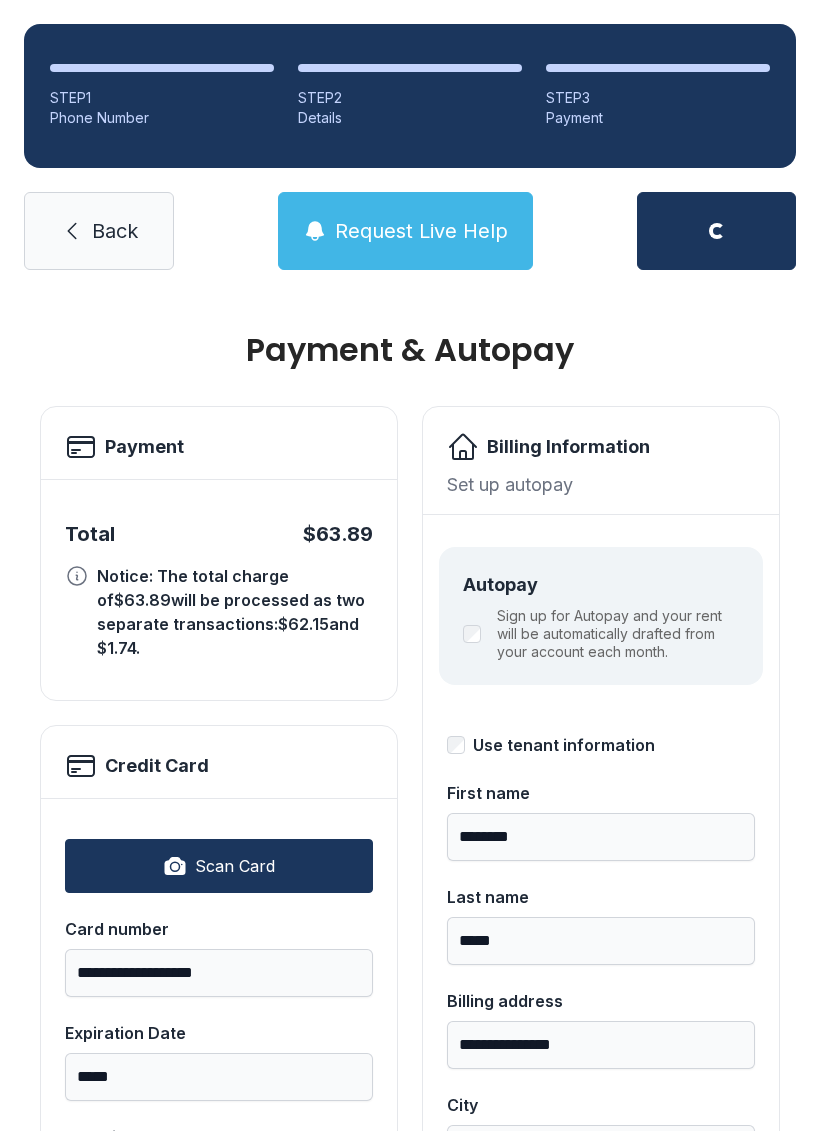 click on "Sign up for Autopay and your rent will be automatically drafted from your account each month." at bounding box center (601, 634) 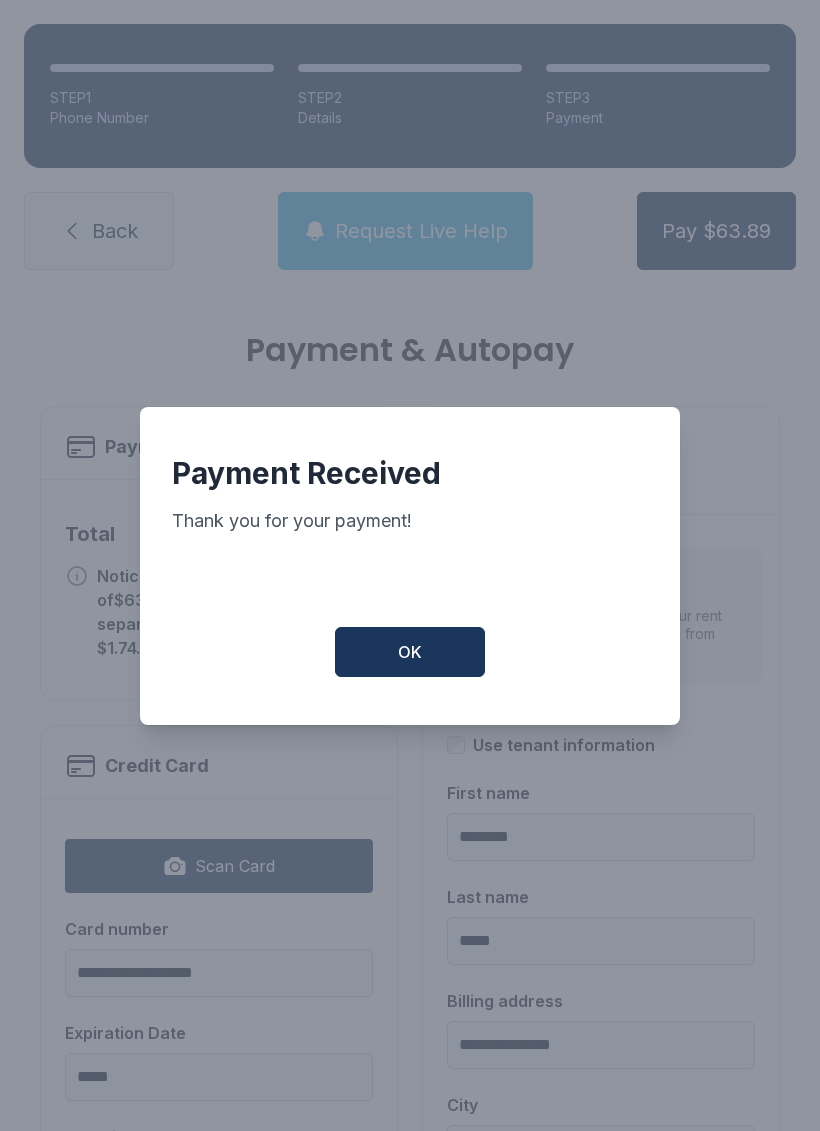 click on "OK" at bounding box center [410, 652] 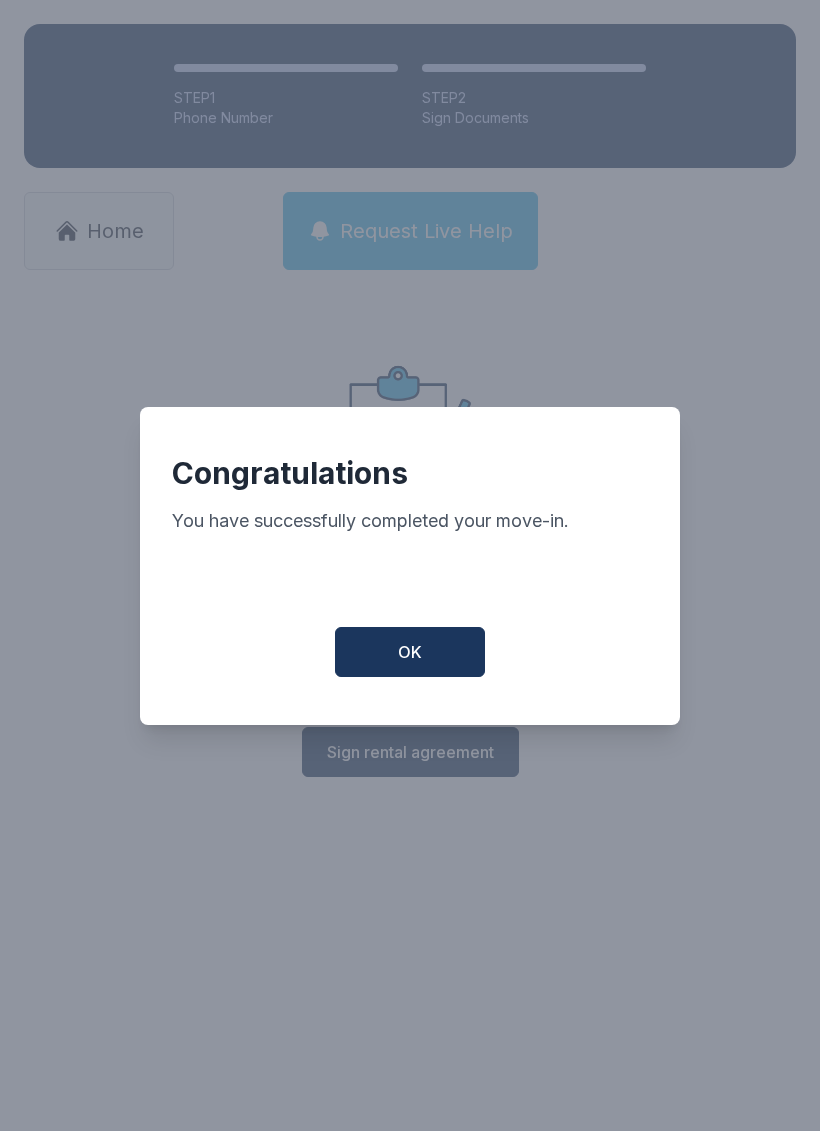 click on "OK" at bounding box center (410, 652) 